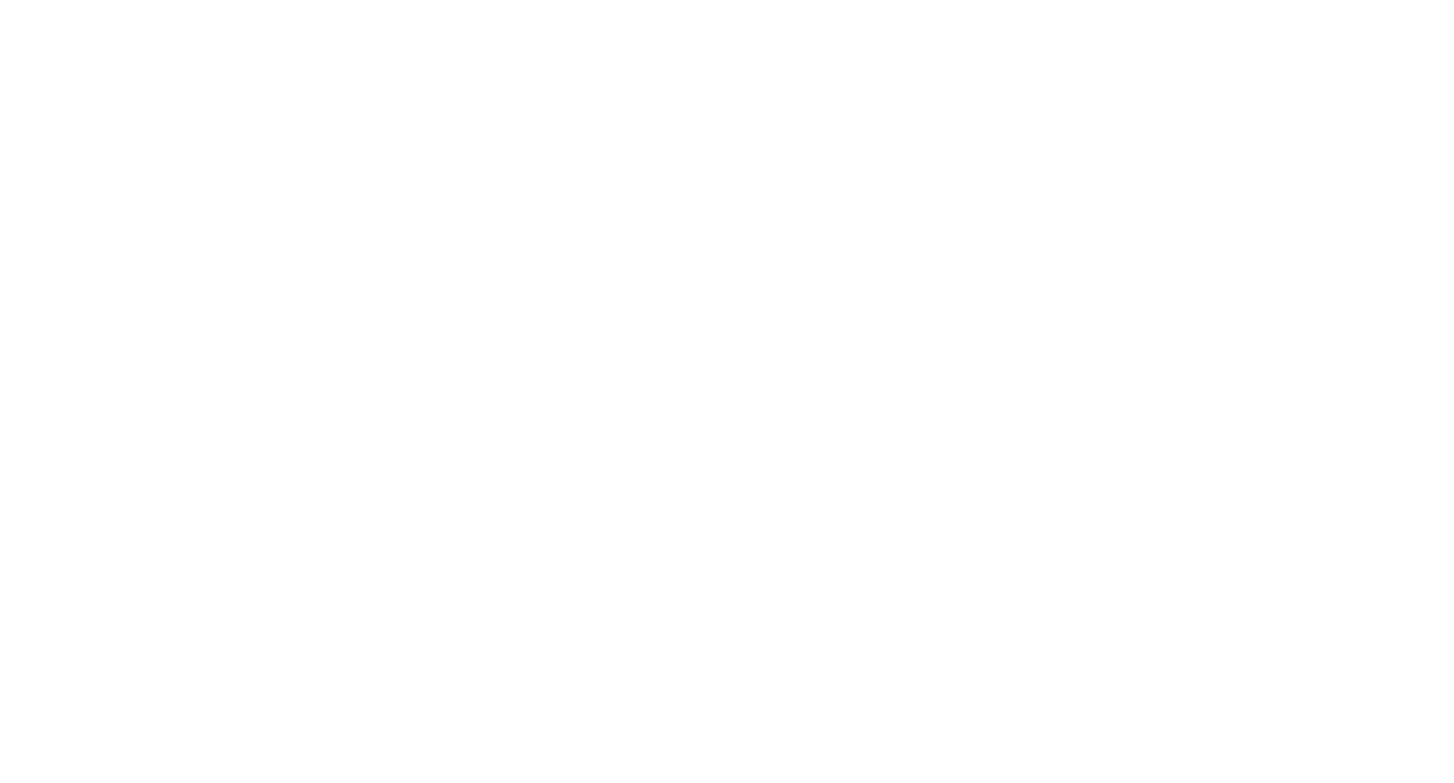 scroll, scrollTop: 0, scrollLeft: 0, axis: both 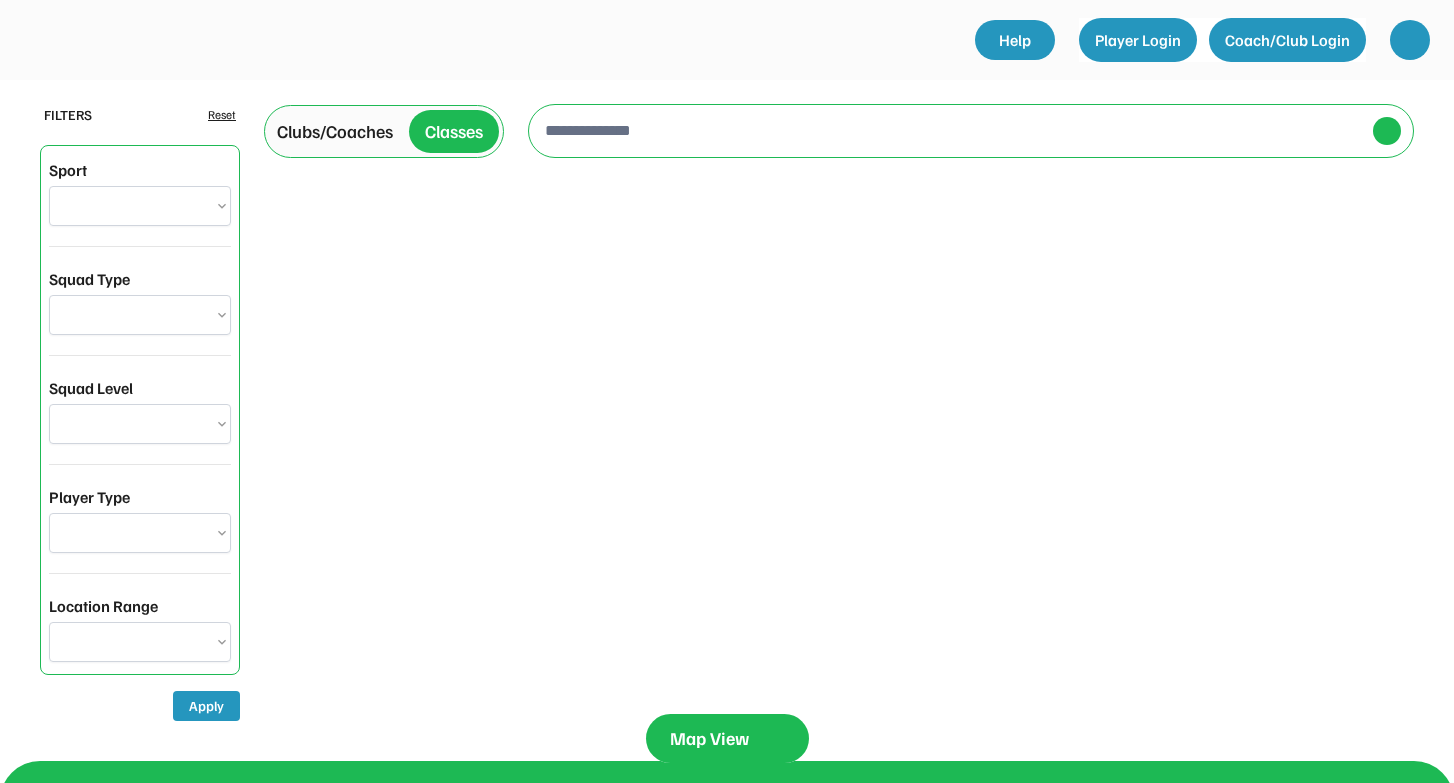 select on "**********" 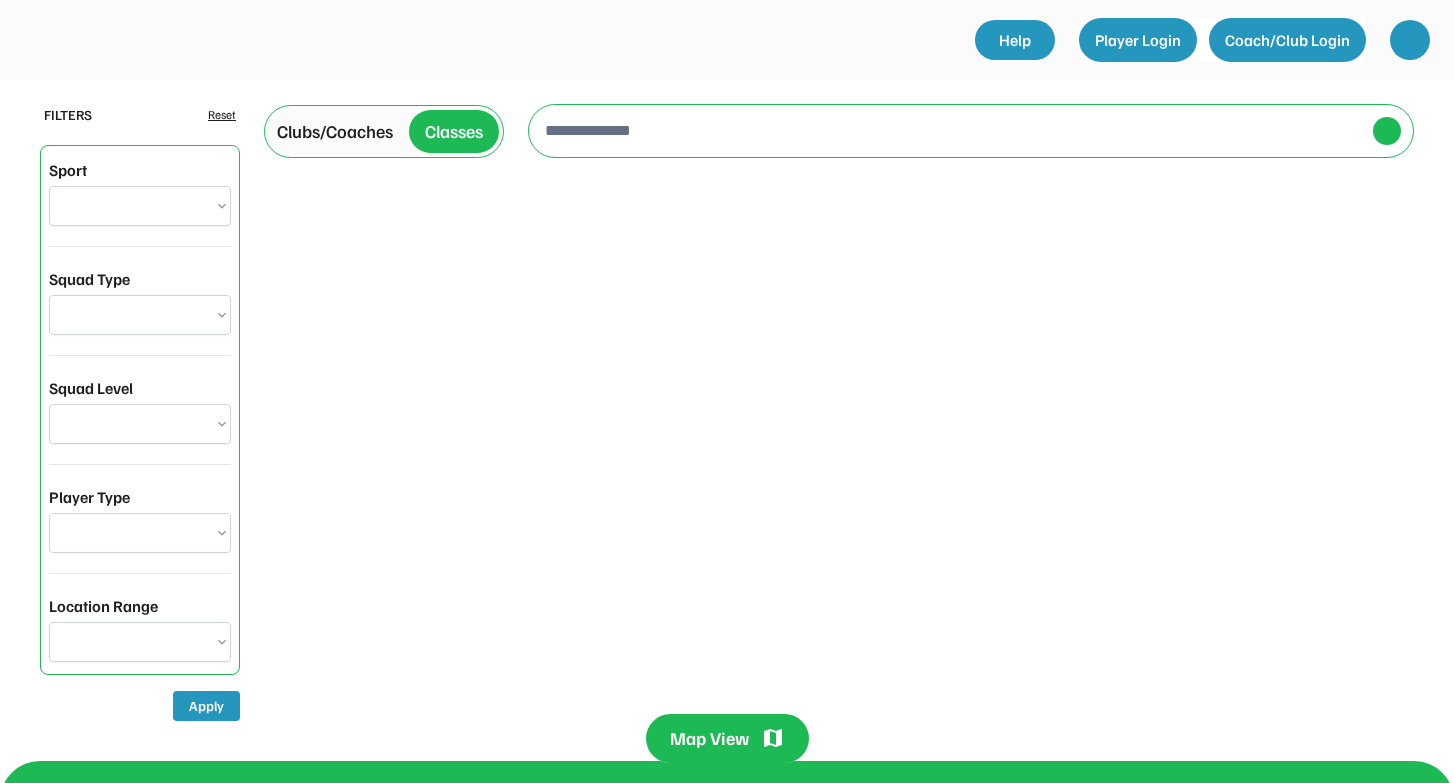 select on "**********" 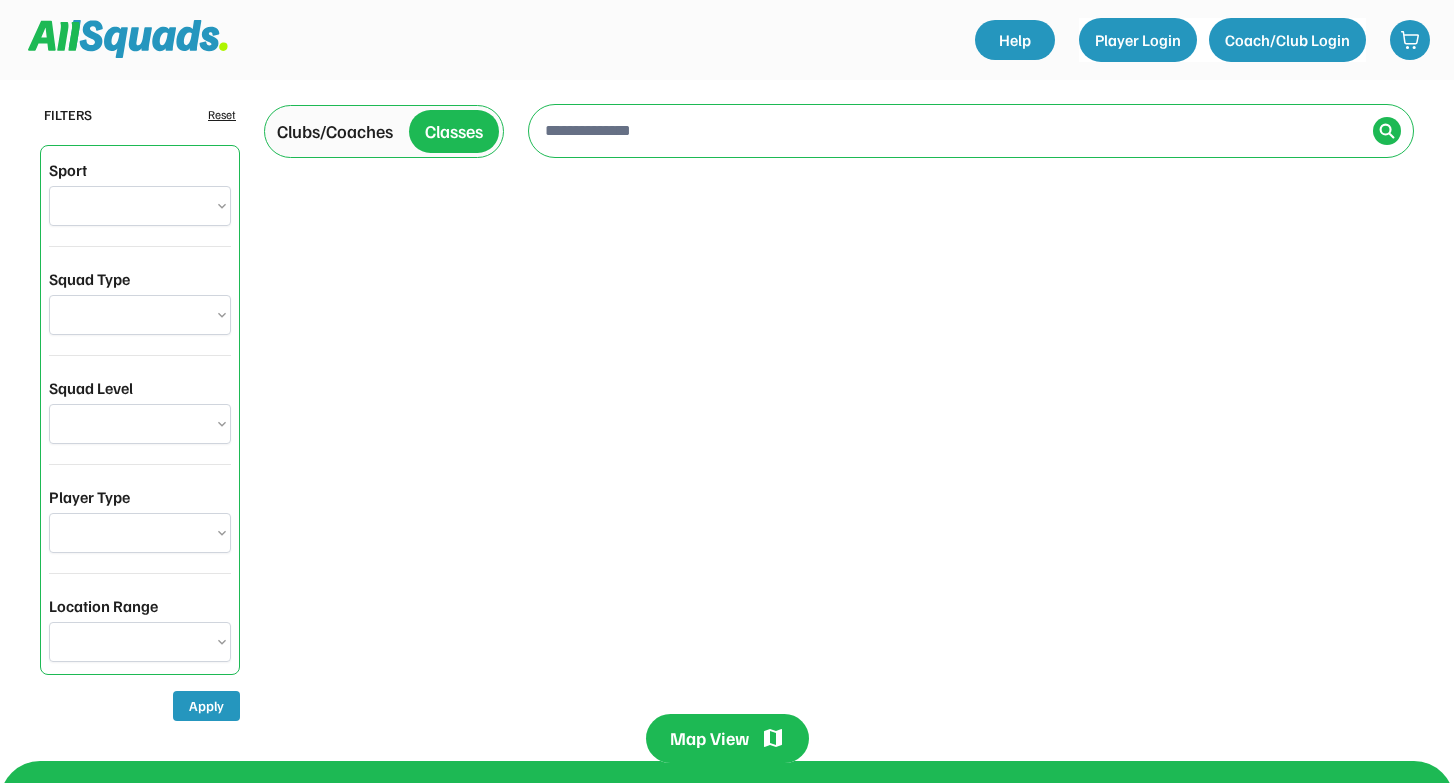 select on "**********" 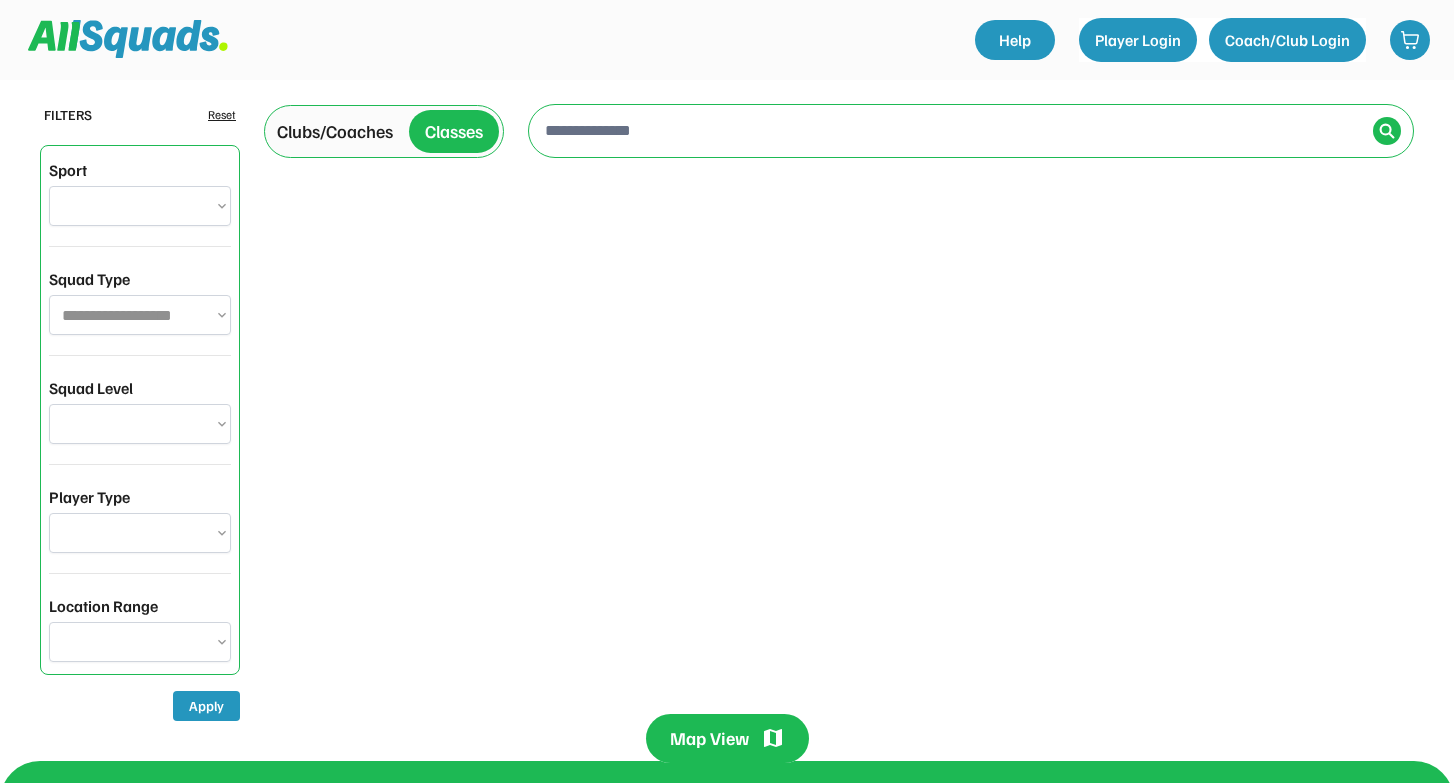 select on "*****" 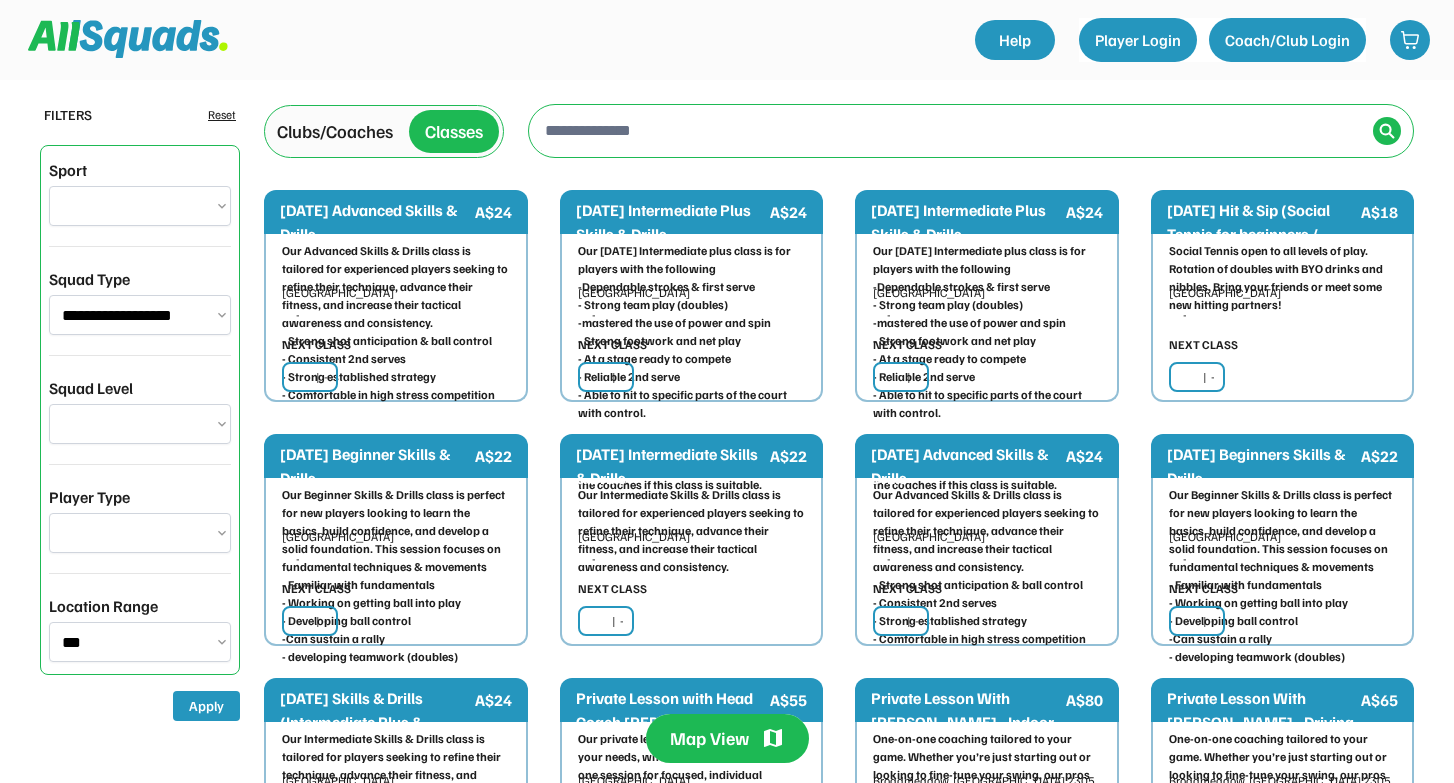 type on "**********" 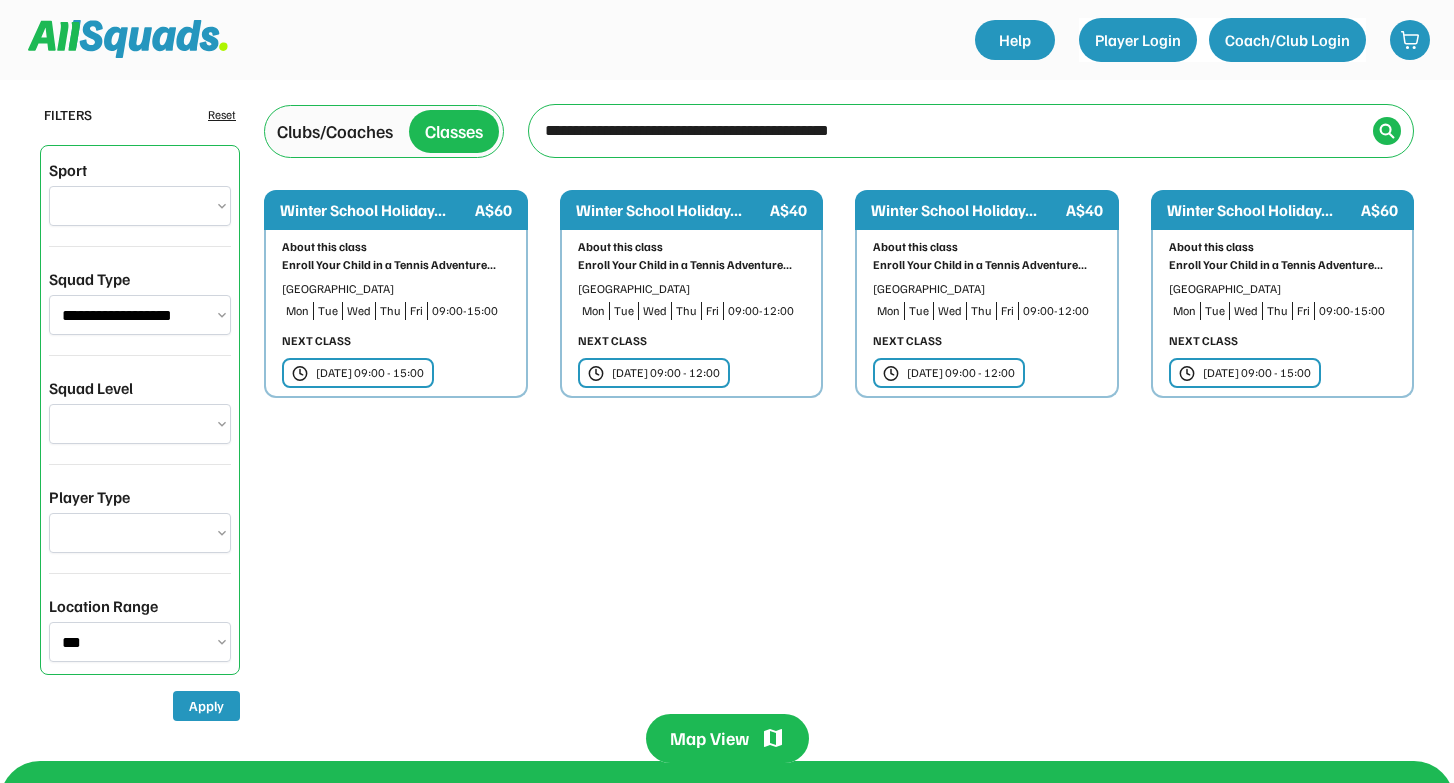 click on "**********" at bounding box center (140, 424) 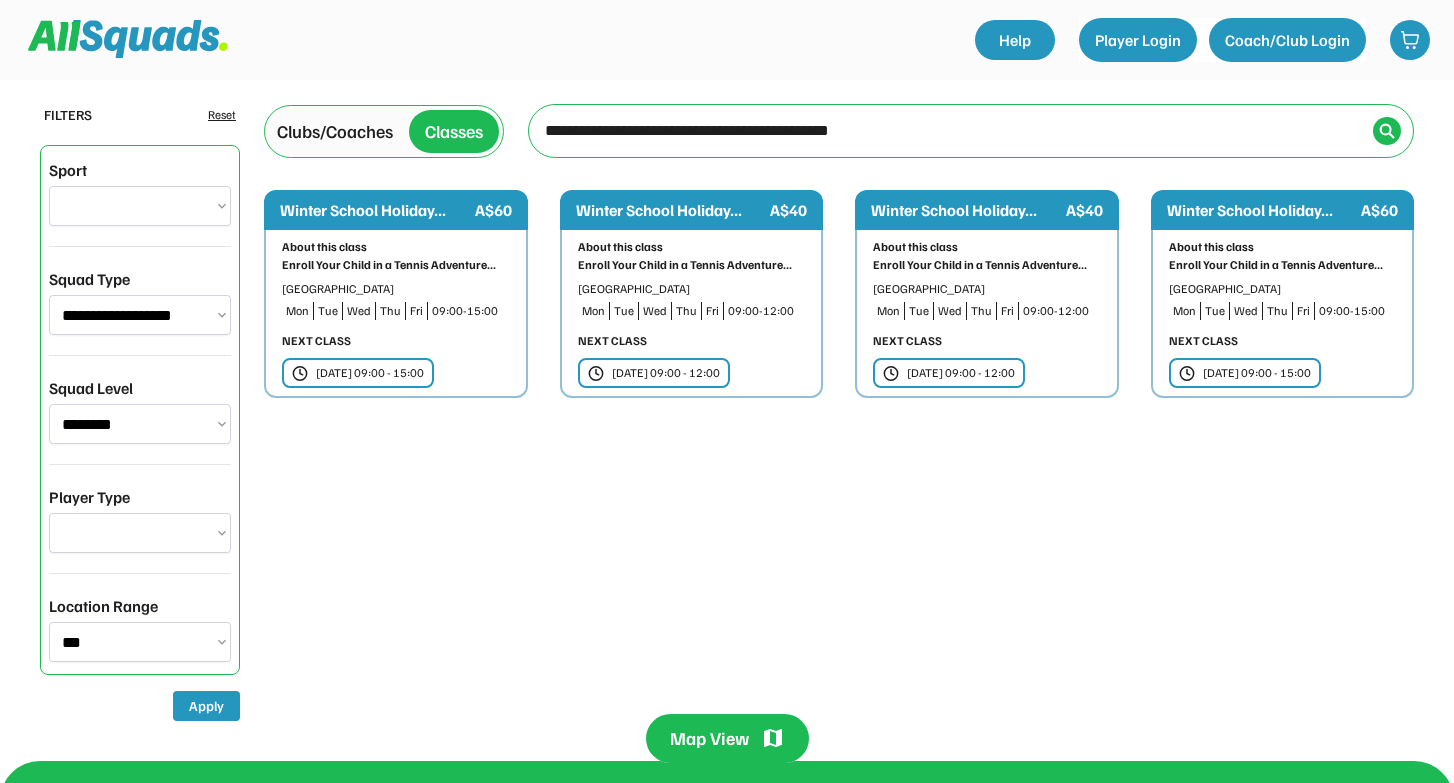 click on "**********" at bounding box center [140, 533] 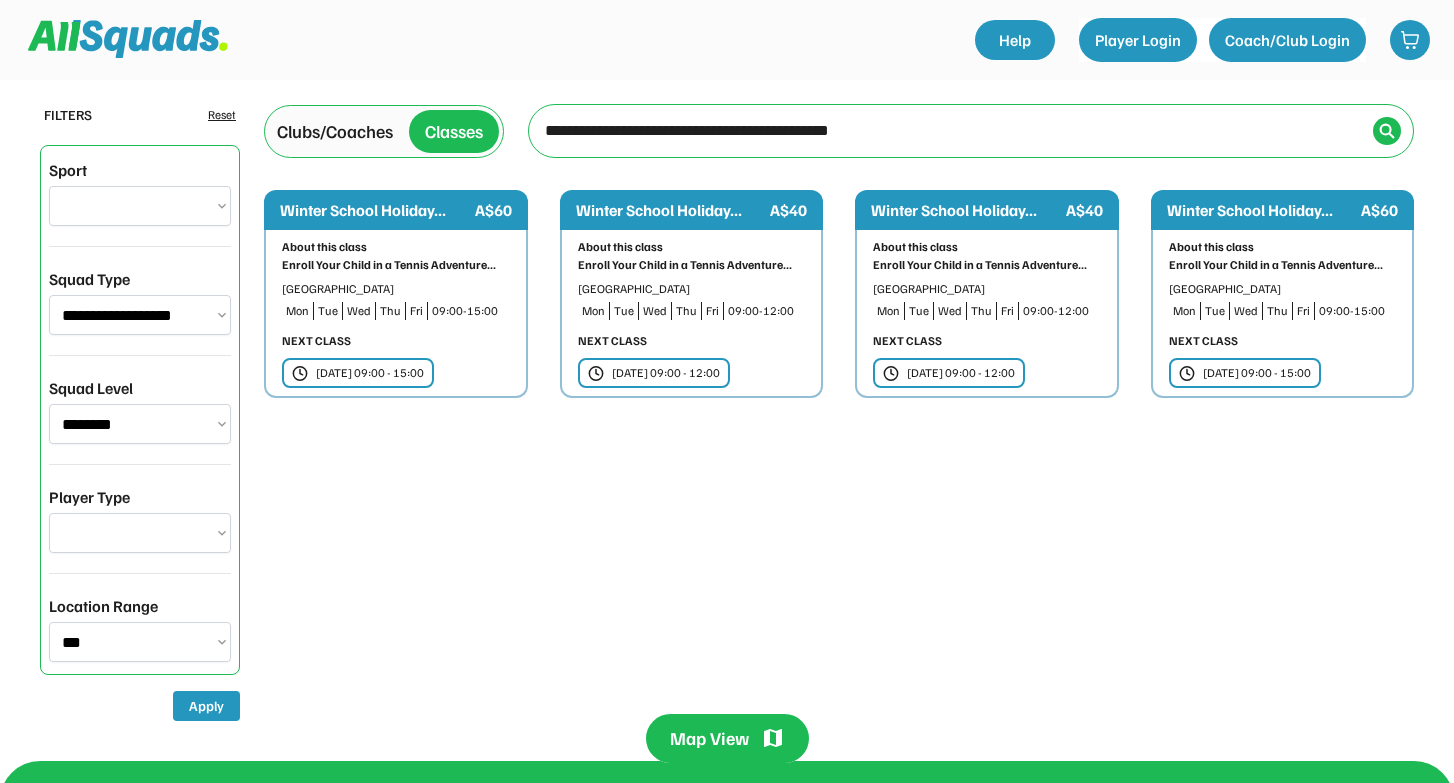 select on "******" 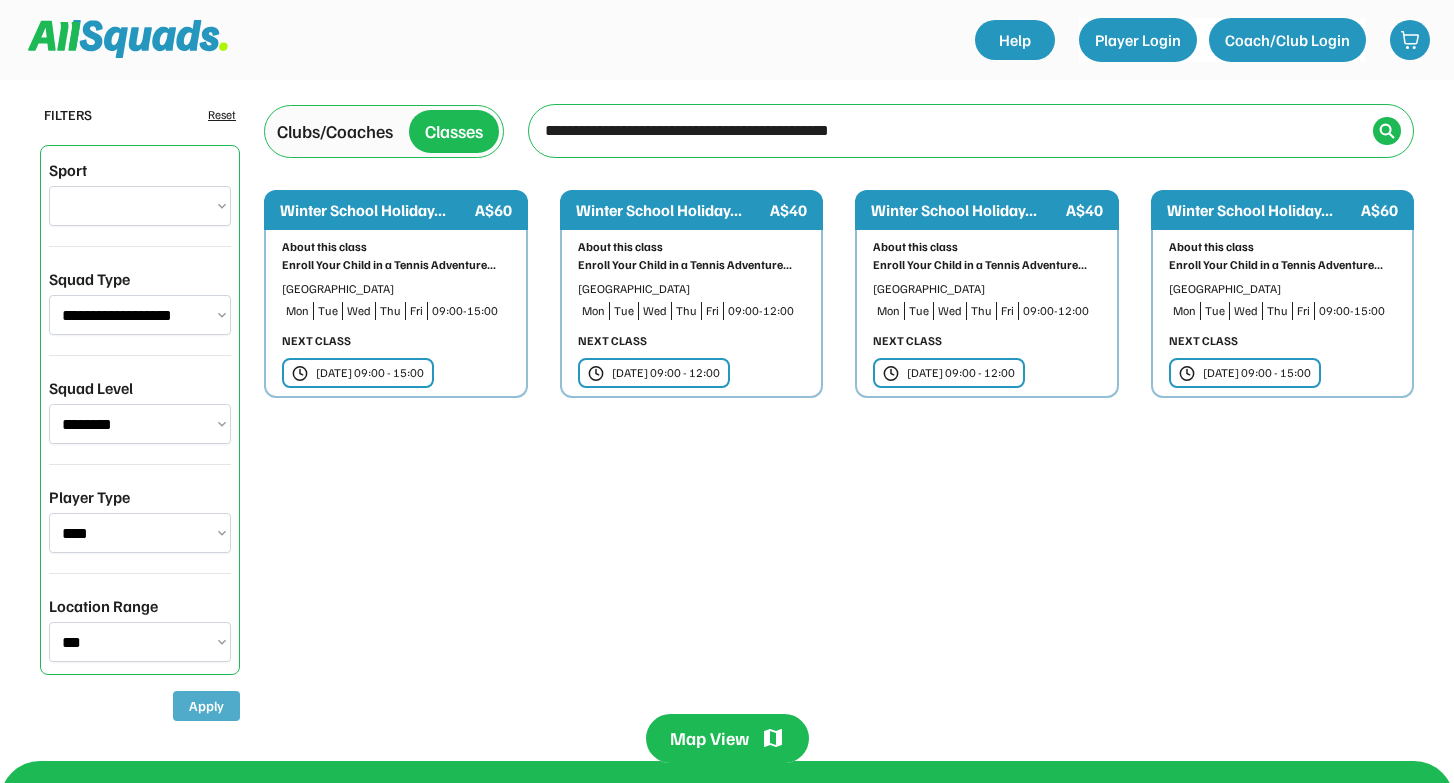 click on "Apply" at bounding box center [206, 706] 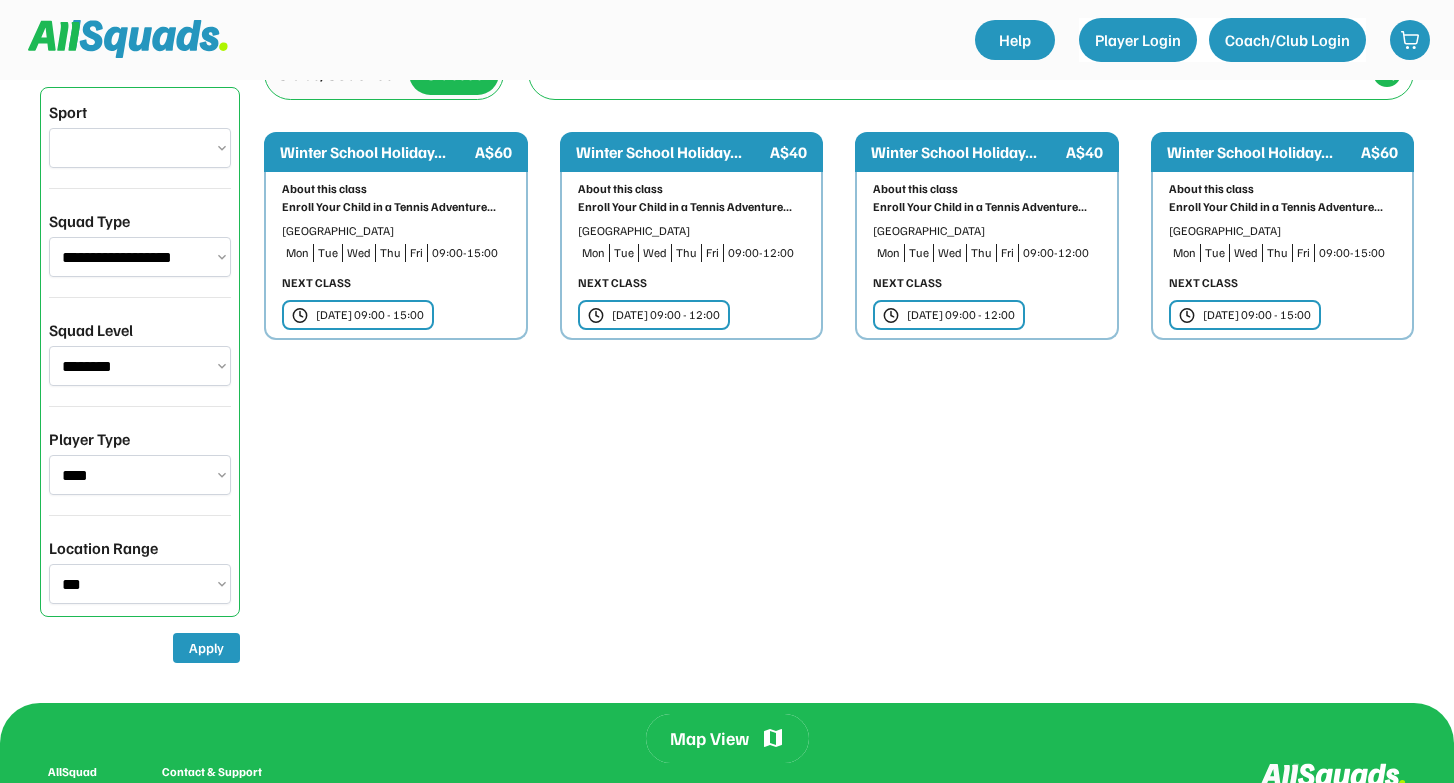 scroll, scrollTop: 63, scrollLeft: 0, axis: vertical 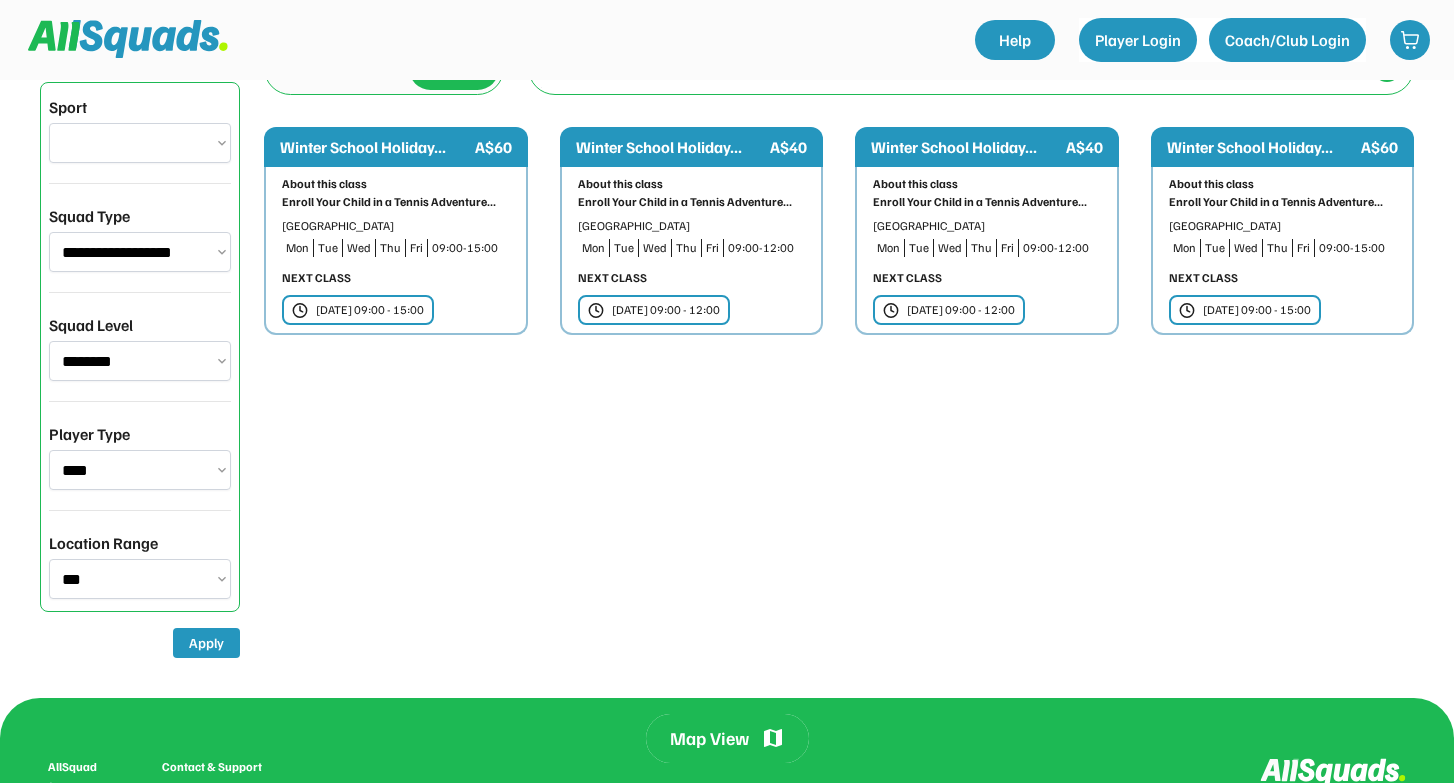 click on "Winter School Holiday...  A$60" at bounding box center [396, 147] 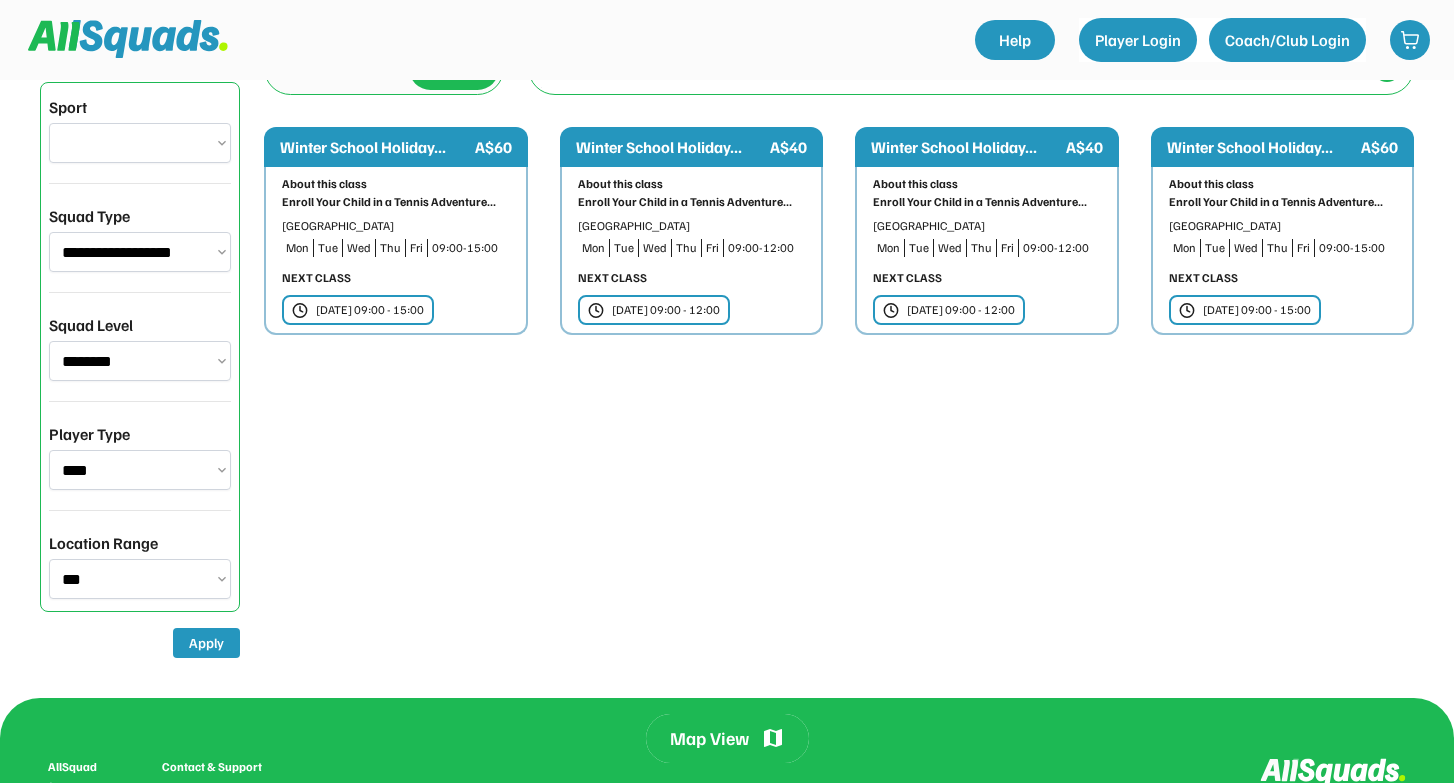 click on "Winter School Holiday..." at bounding box center (671, 147) 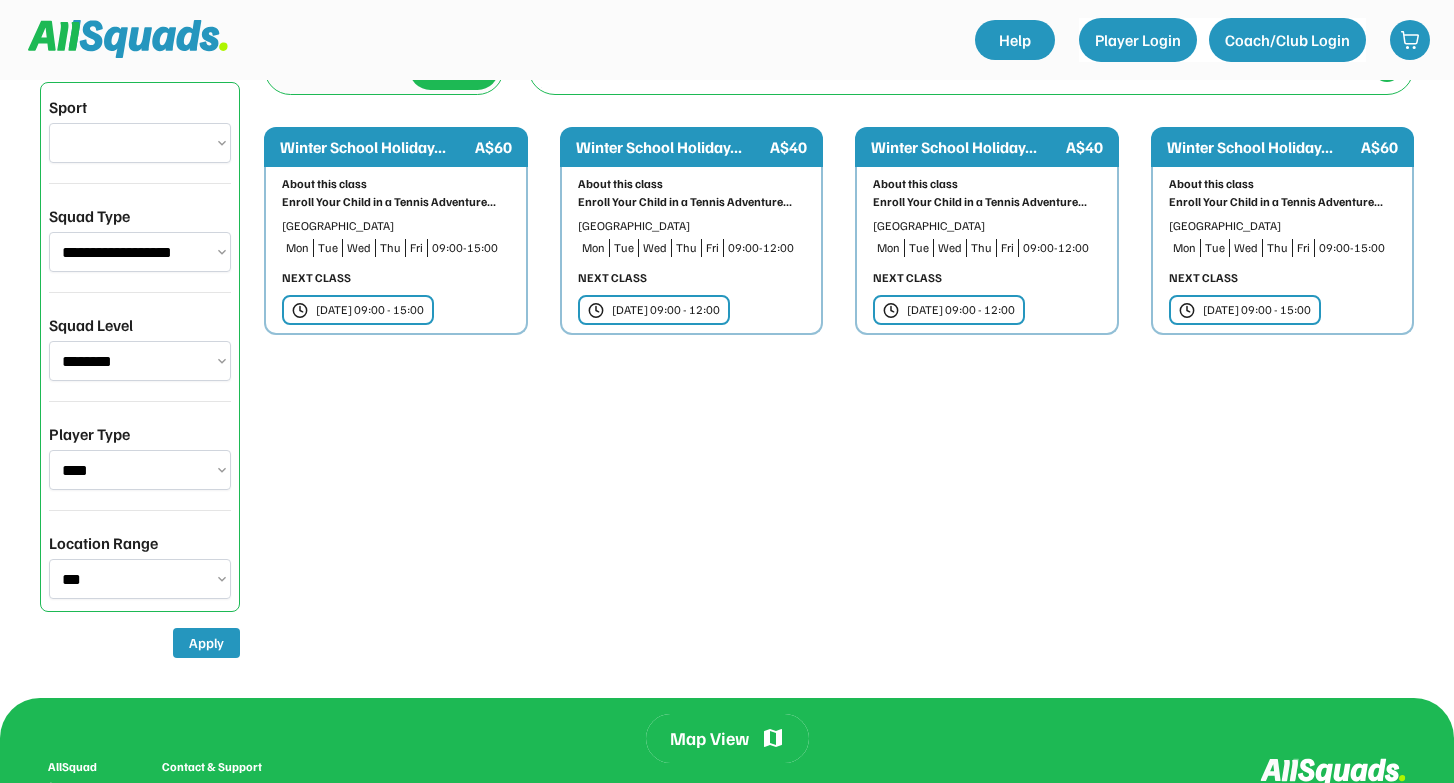 click on "About this class
Enroll Your Child in a Tennis Adventure...  Palm Beach, Queensland 4221 Mon Tue Wed Thu Fri 09:00-12:00" at bounding box center [987, 216] 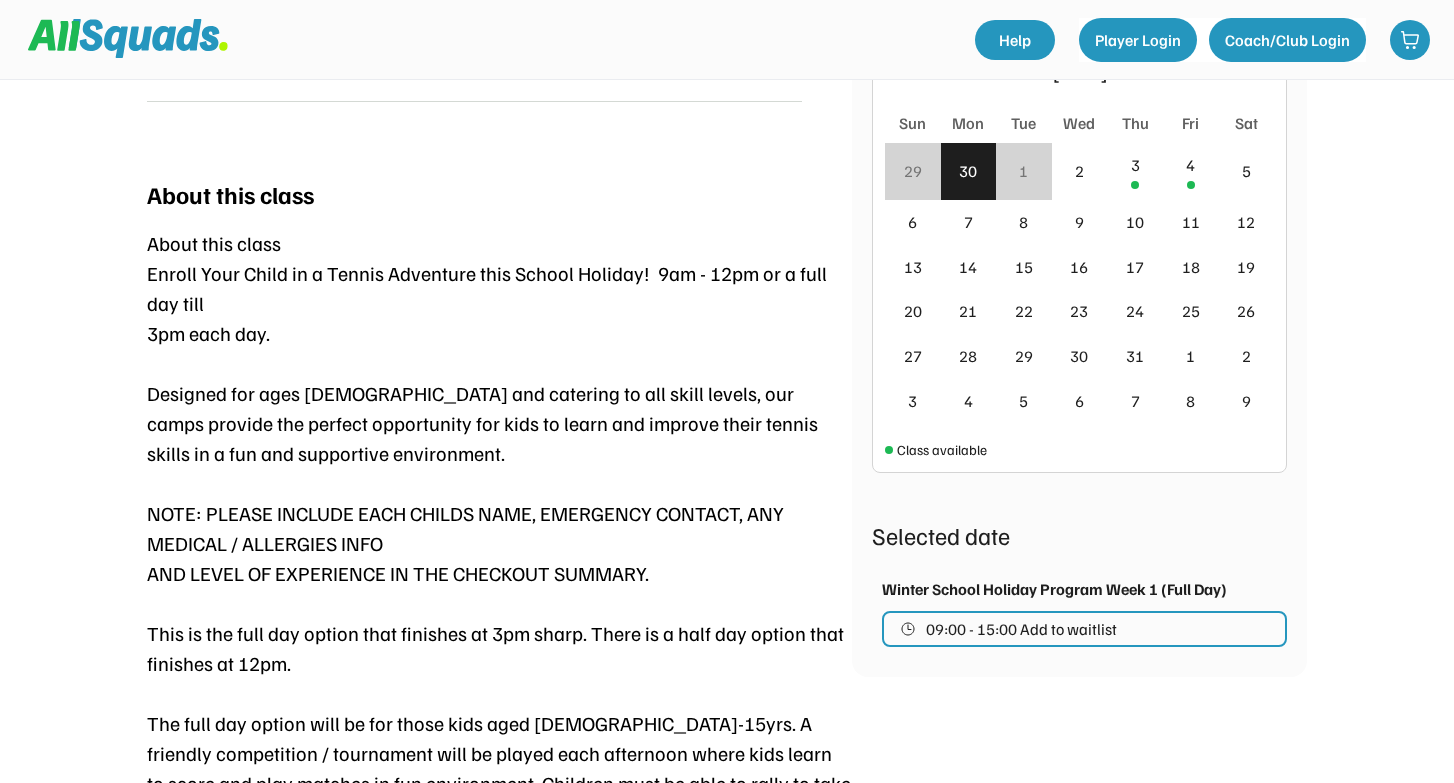 scroll, scrollTop: 682, scrollLeft: 0, axis: vertical 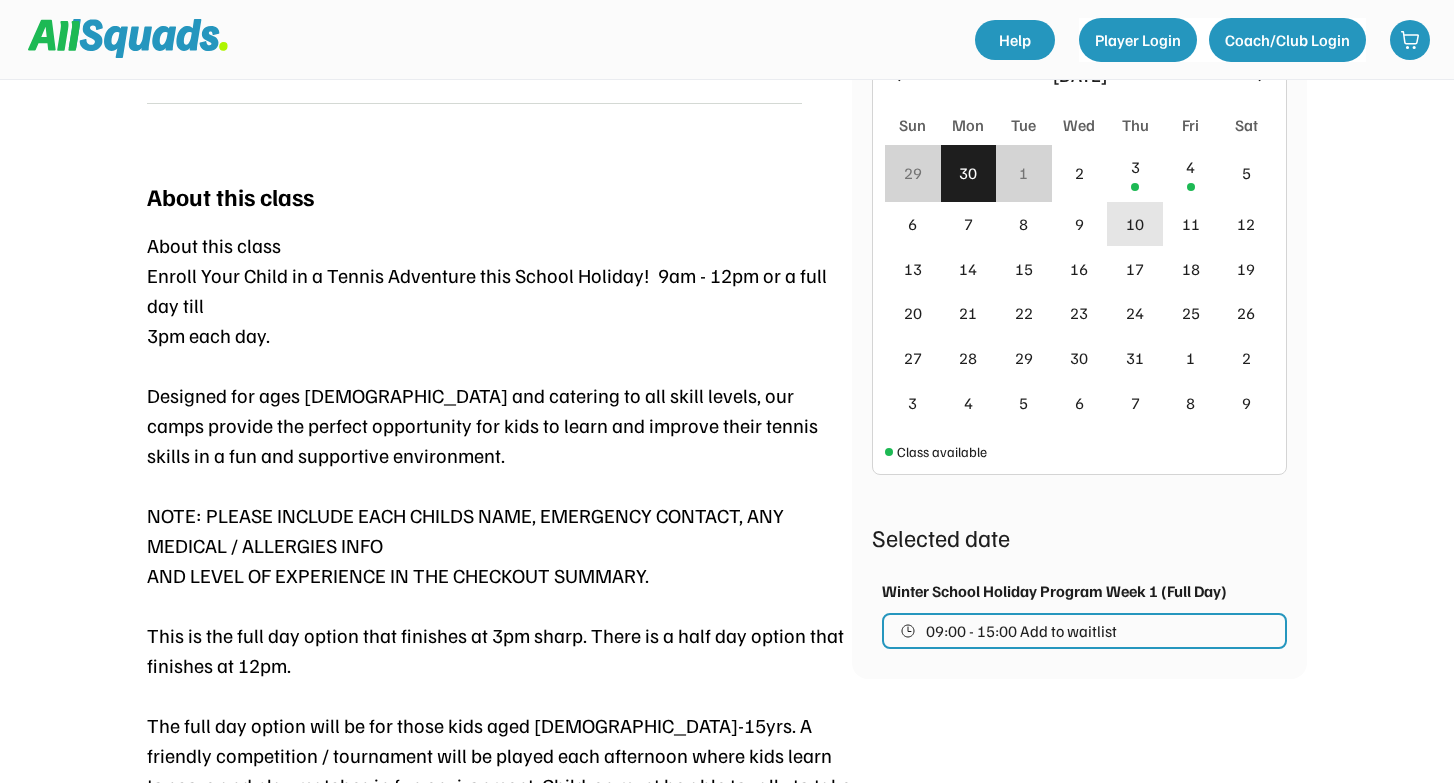 click on "10" at bounding box center [1135, 224] 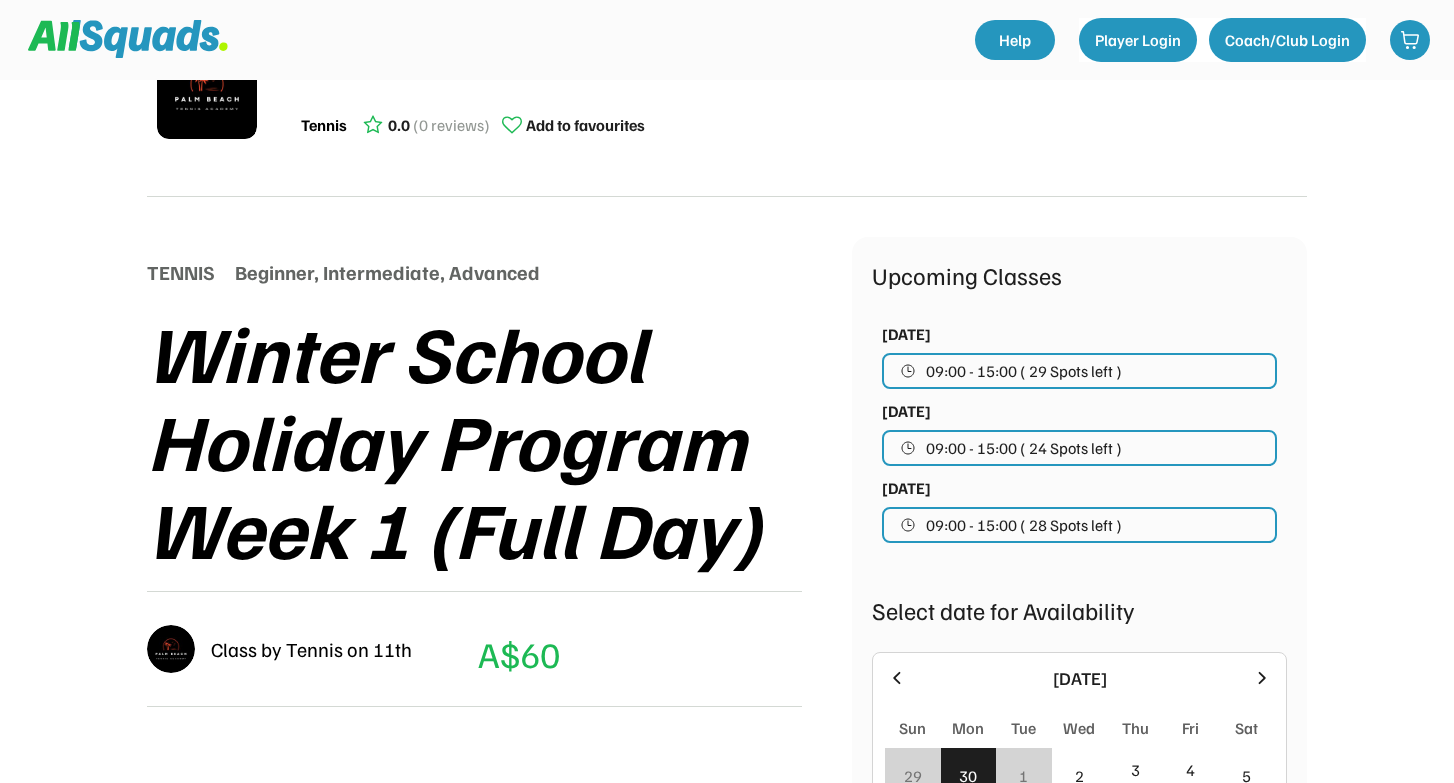 scroll, scrollTop: 52, scrollLeft: 0, axis: vertical 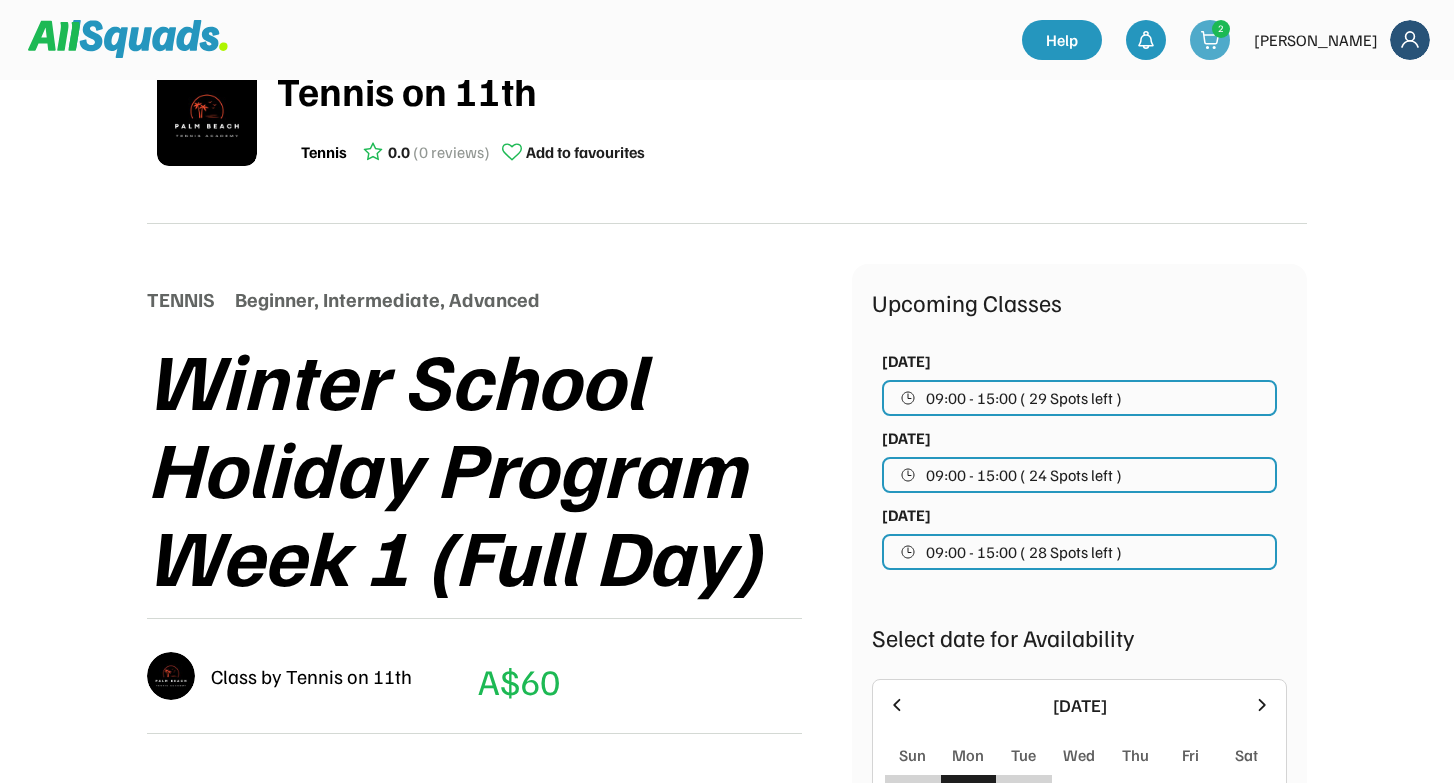 click at bounding box center [1210, 40] 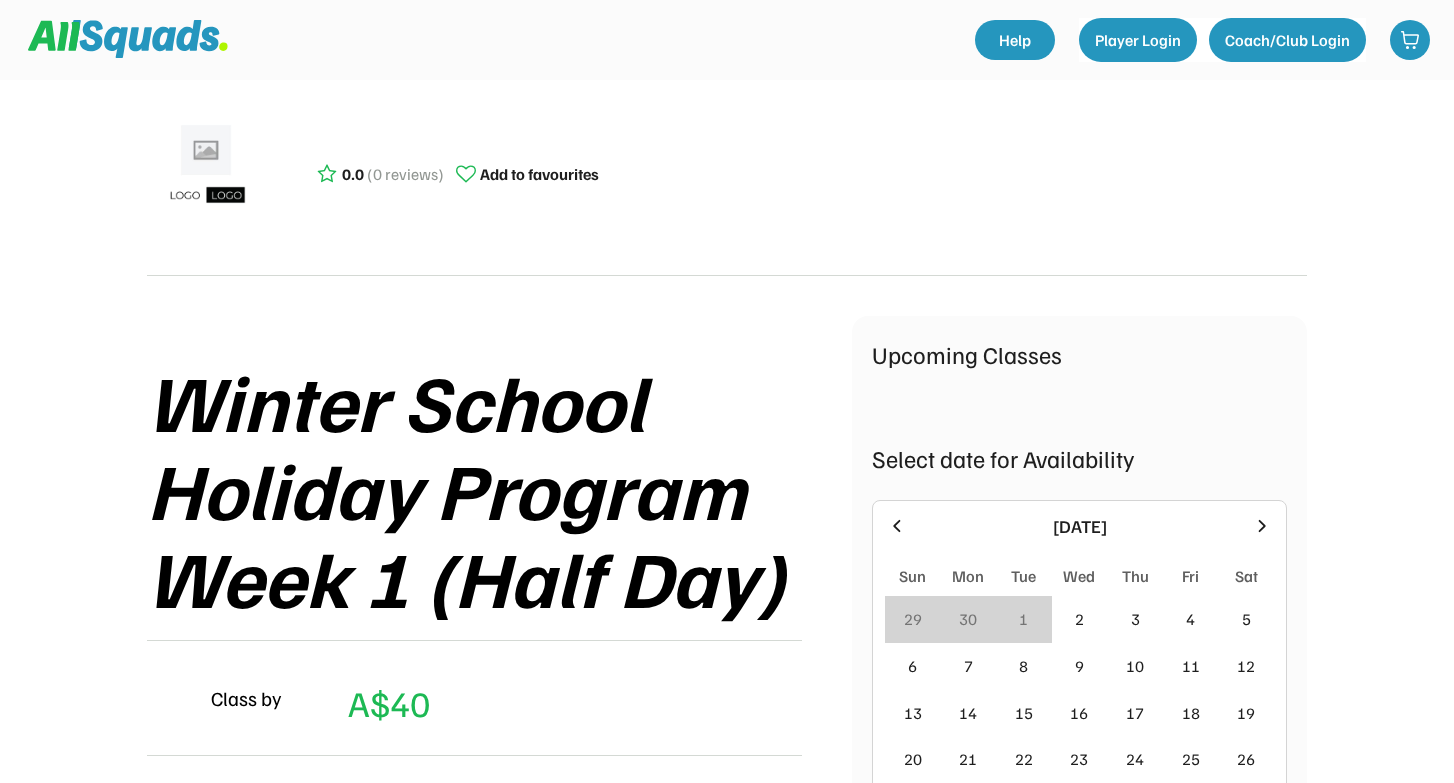scroll, scrollTop: 0, scrollLeft: 0, axis: both 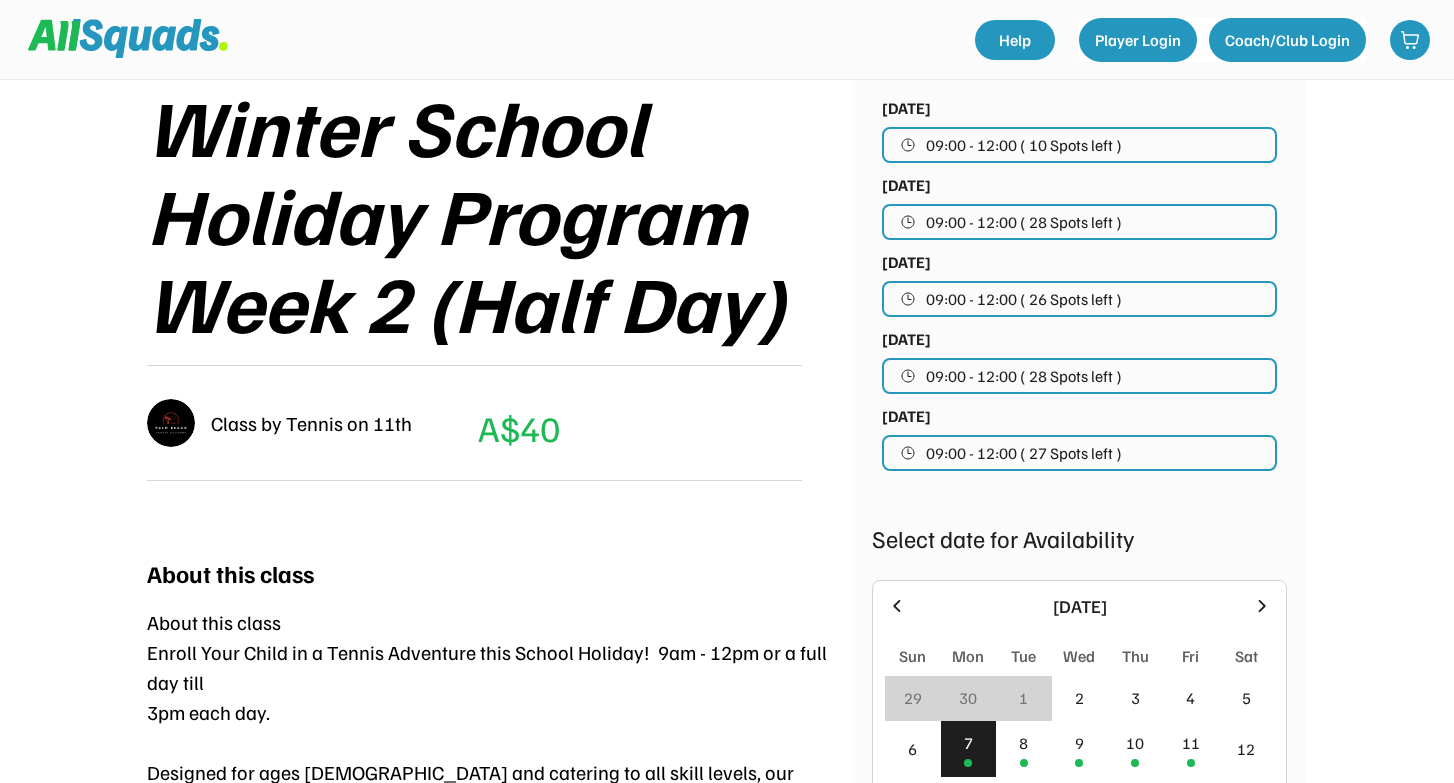 click on "09:00 - 12:00  ( 28 Spots left )" at bounding box center [1024, 376] 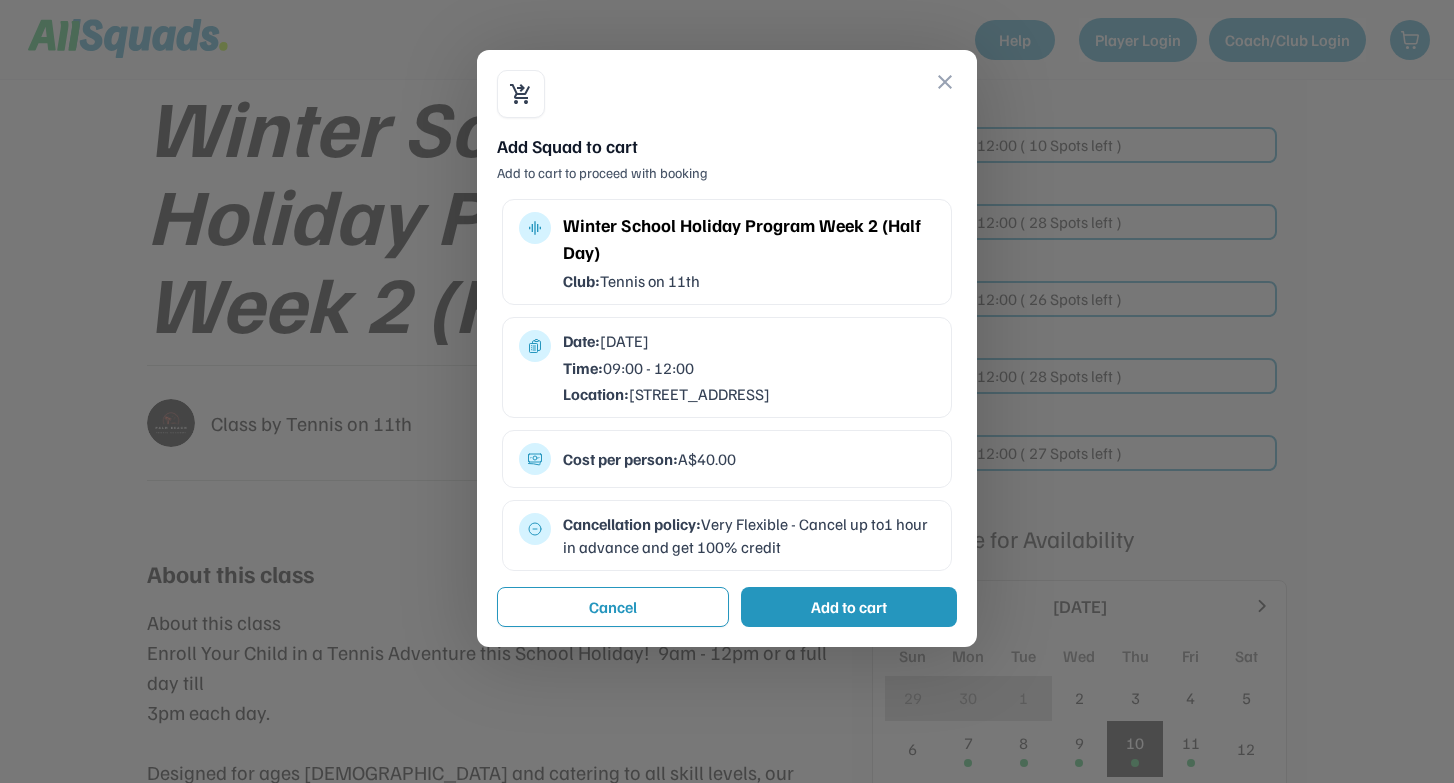 click on "close" at bounding box center (945, 82) 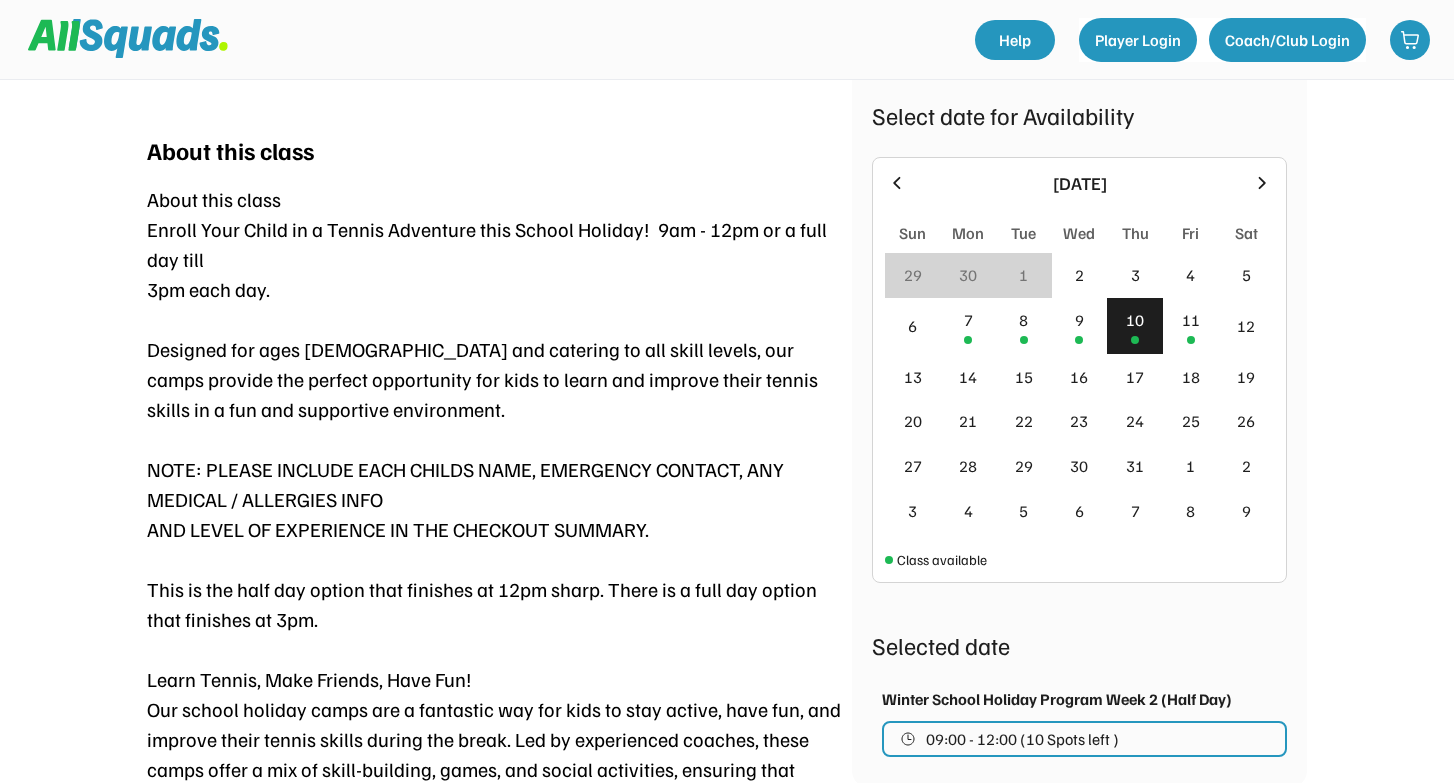 scroll, scrollTop: 733, scrollLeft: 0, axis: vertical 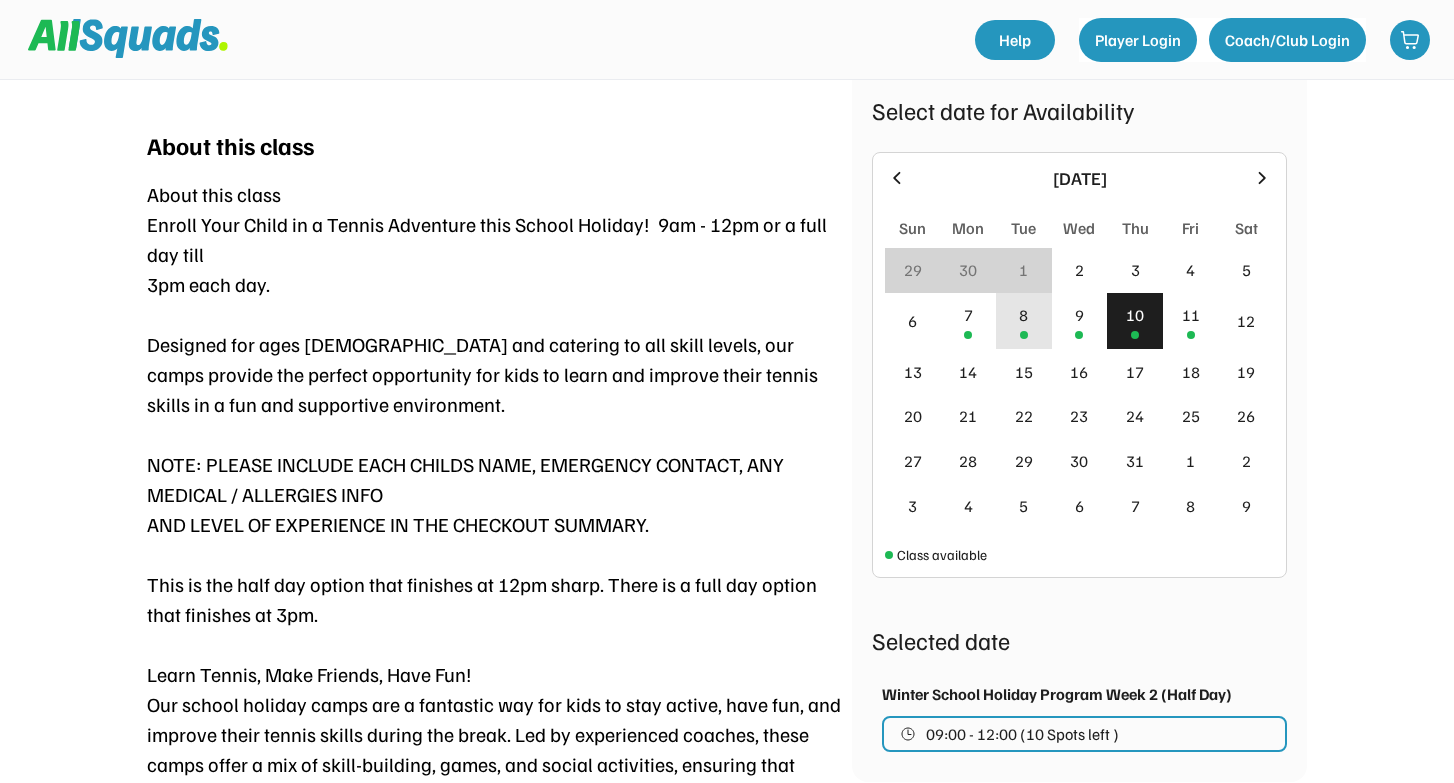 click on "8" at bounding box center [1024, 321] 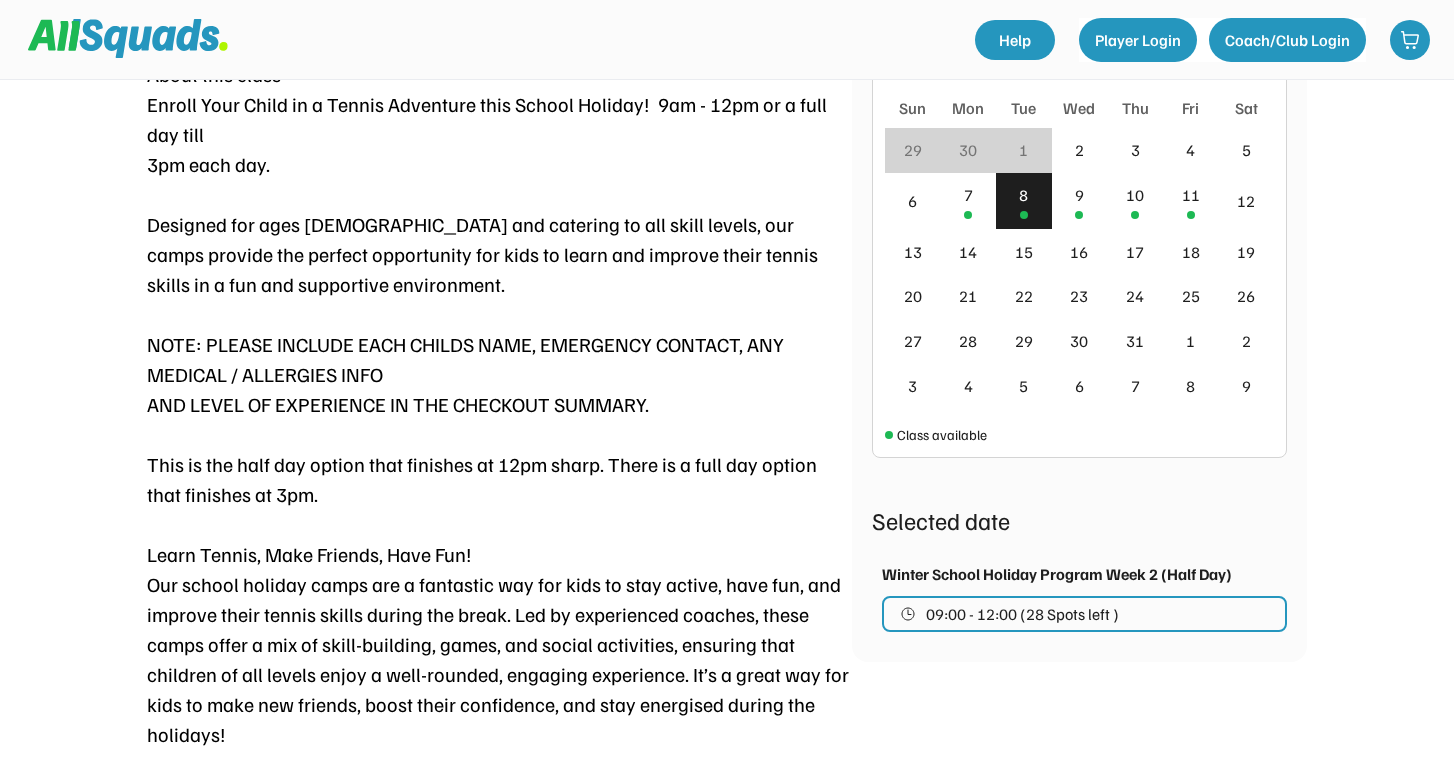 scroll, scrollTop: 903, scrollLeft: 0, axis: vertical 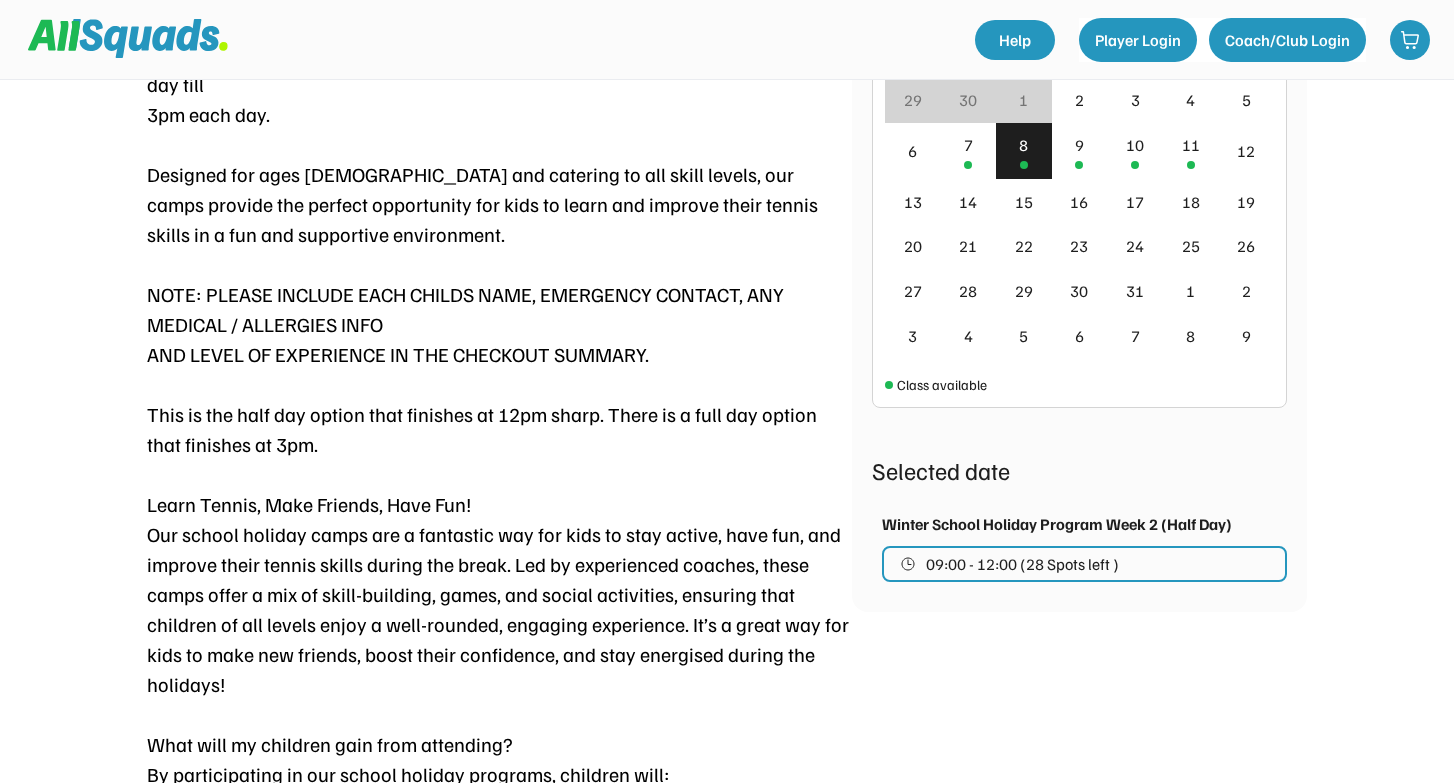 click on "09:00 - 12:00 (28 Spots left )" at bounding box center [1022, 564] 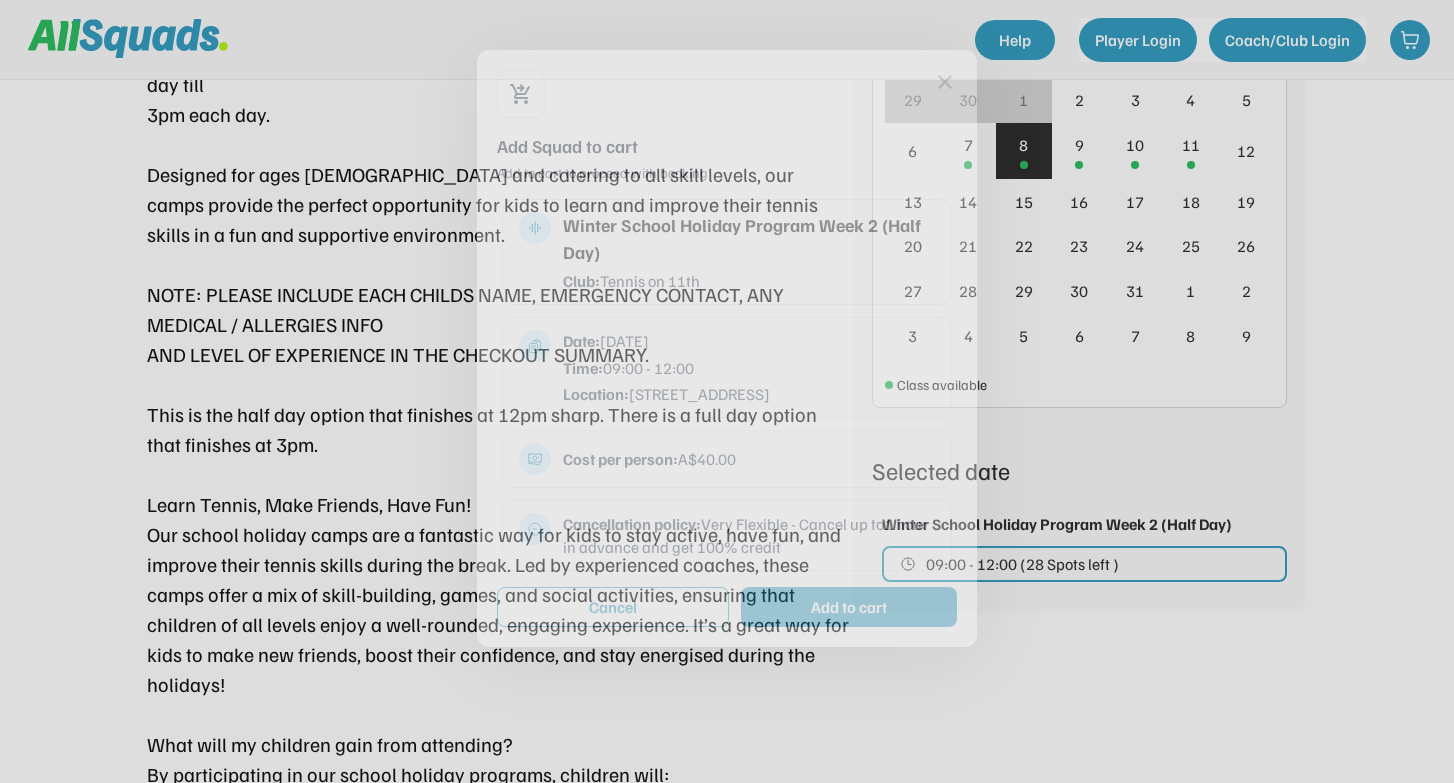 scroll, scrollTop: 1062, scrollLeft: 0, axis: vertical 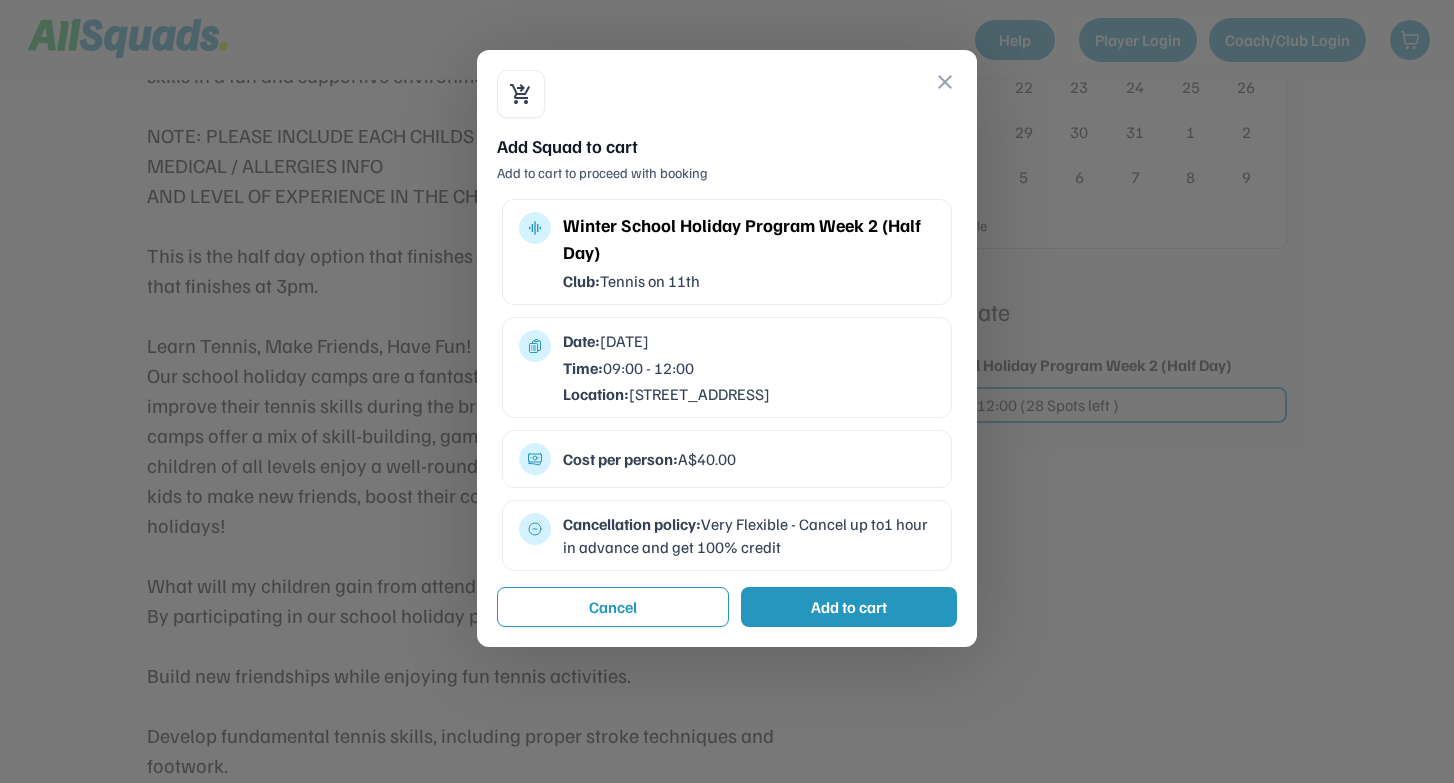 click on "Add to cart" at bounding box center [849, 607] 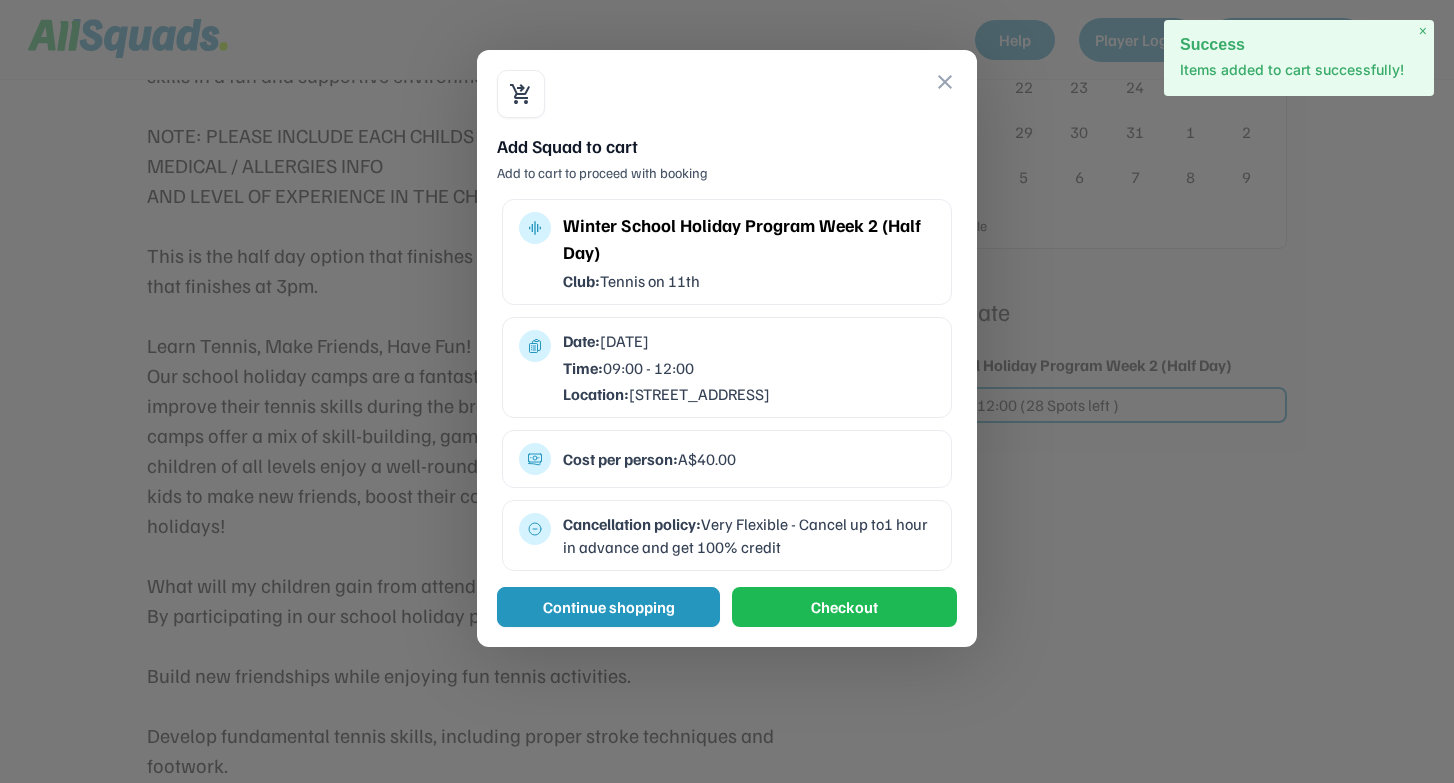 click on "Continue shopping" at bounding box center [608, 607] 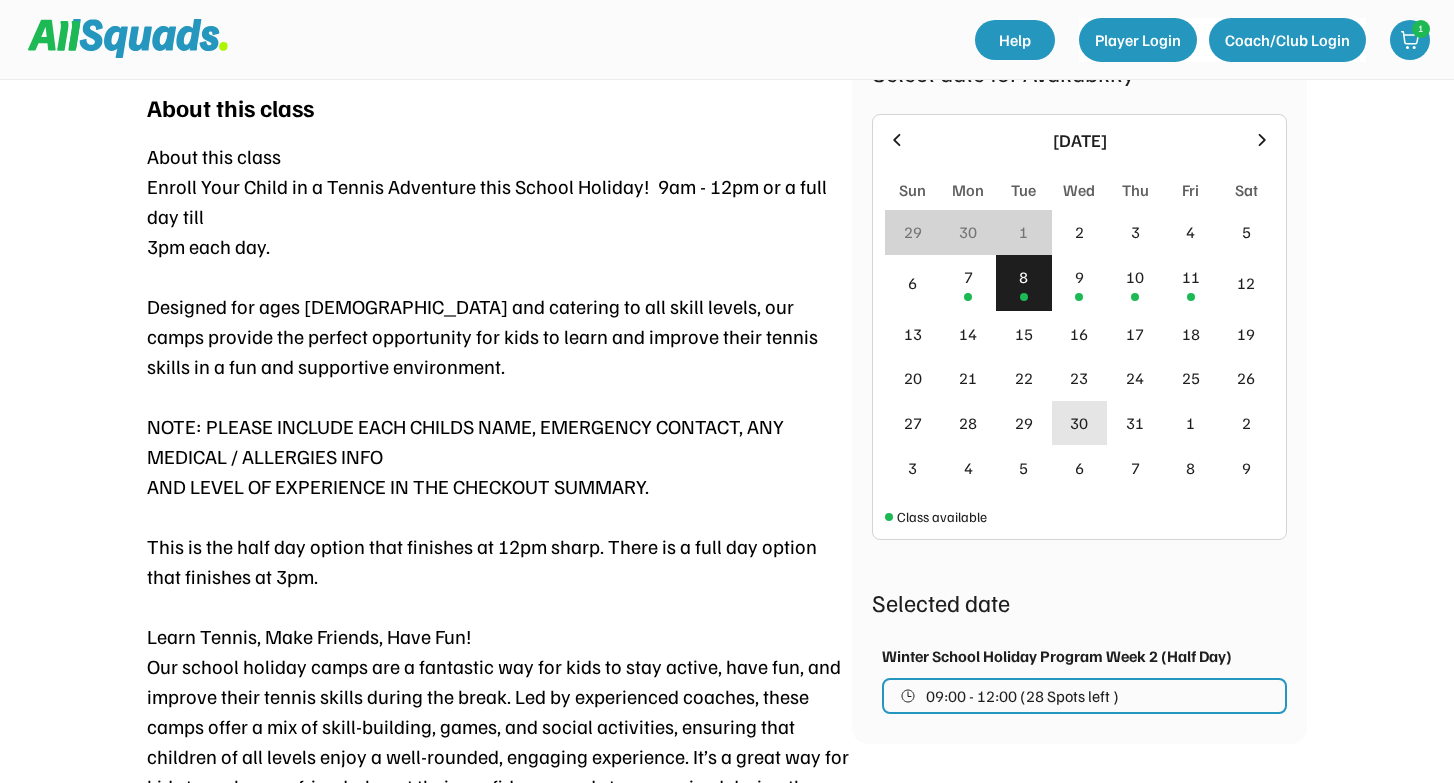 scroll, scrollTop: 770, scrollLeft: 0, axis: vertical 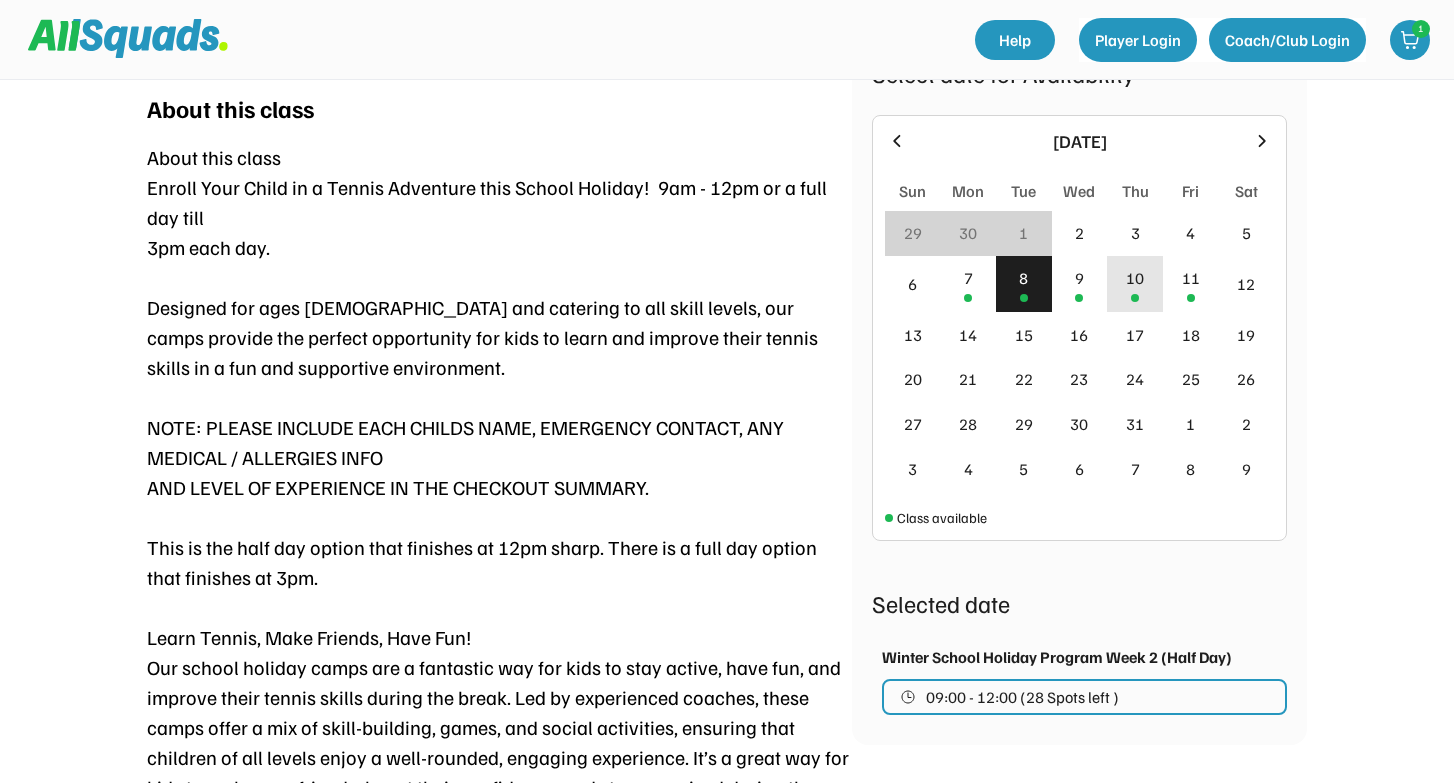 click on "10" at bounding box center (1135, 278) 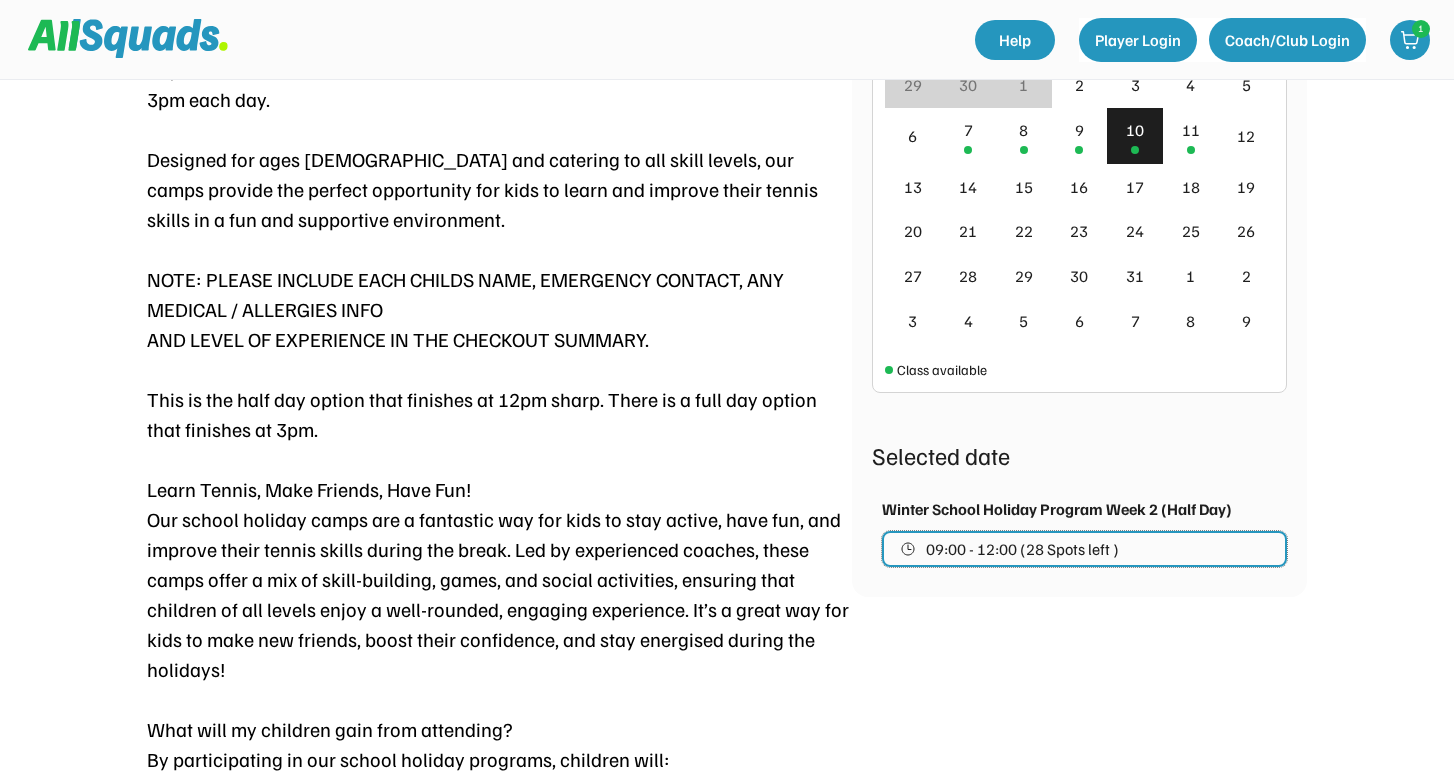 click on "09:00 - 12:00 (28 Spots left )" at bounding box center [1022, 549] 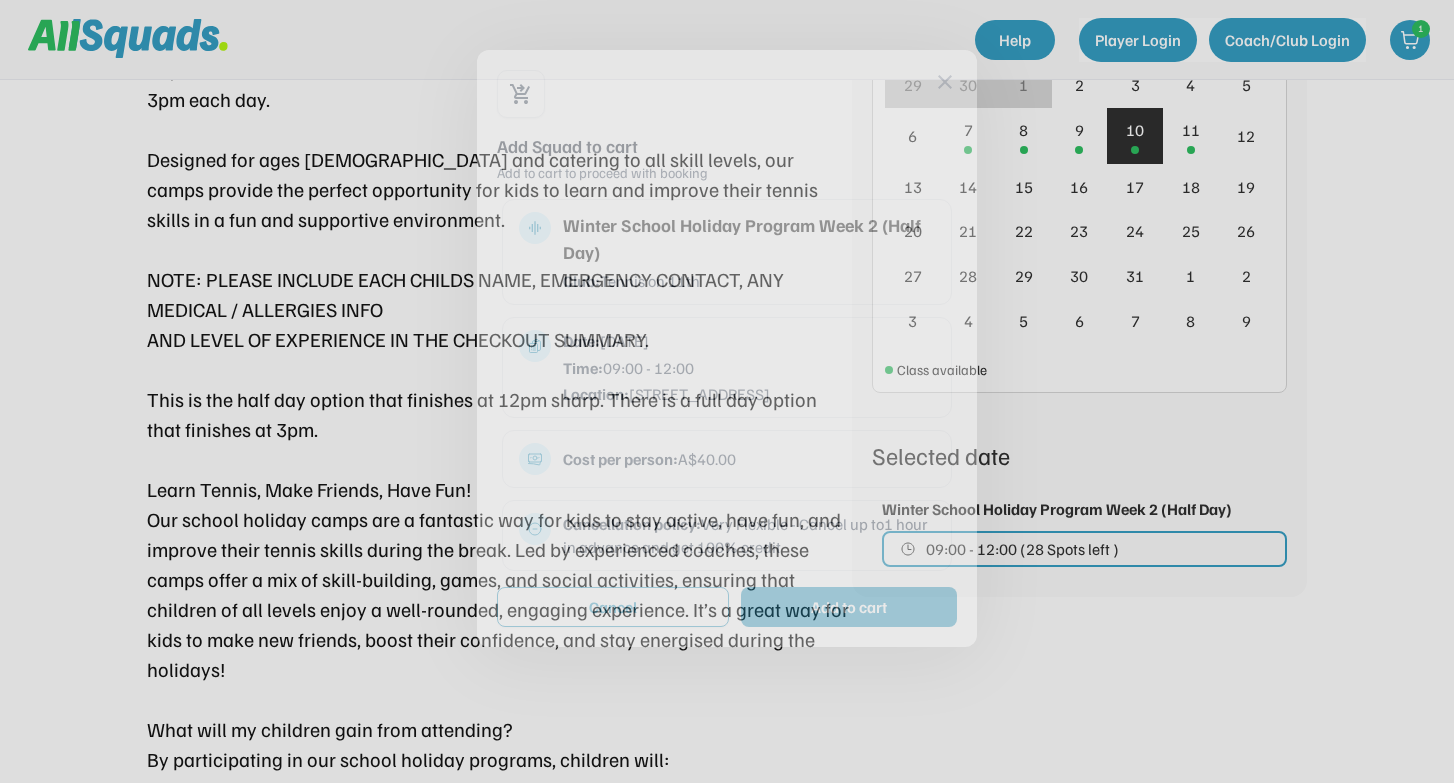 scroll, scrollTop: 1078, scrollLeft: 0, axis: vertical 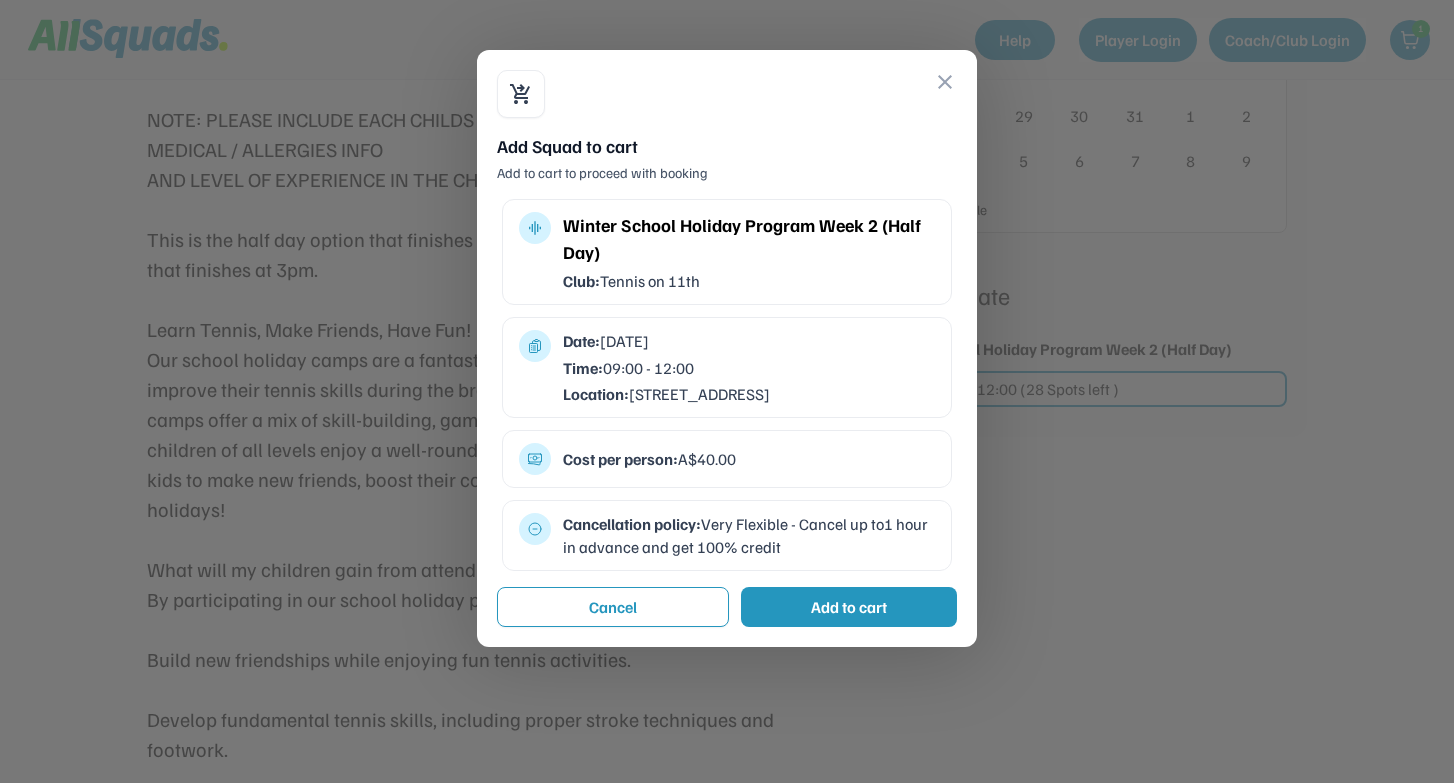 click on "Add to cart" at bounding box center (849, 607) 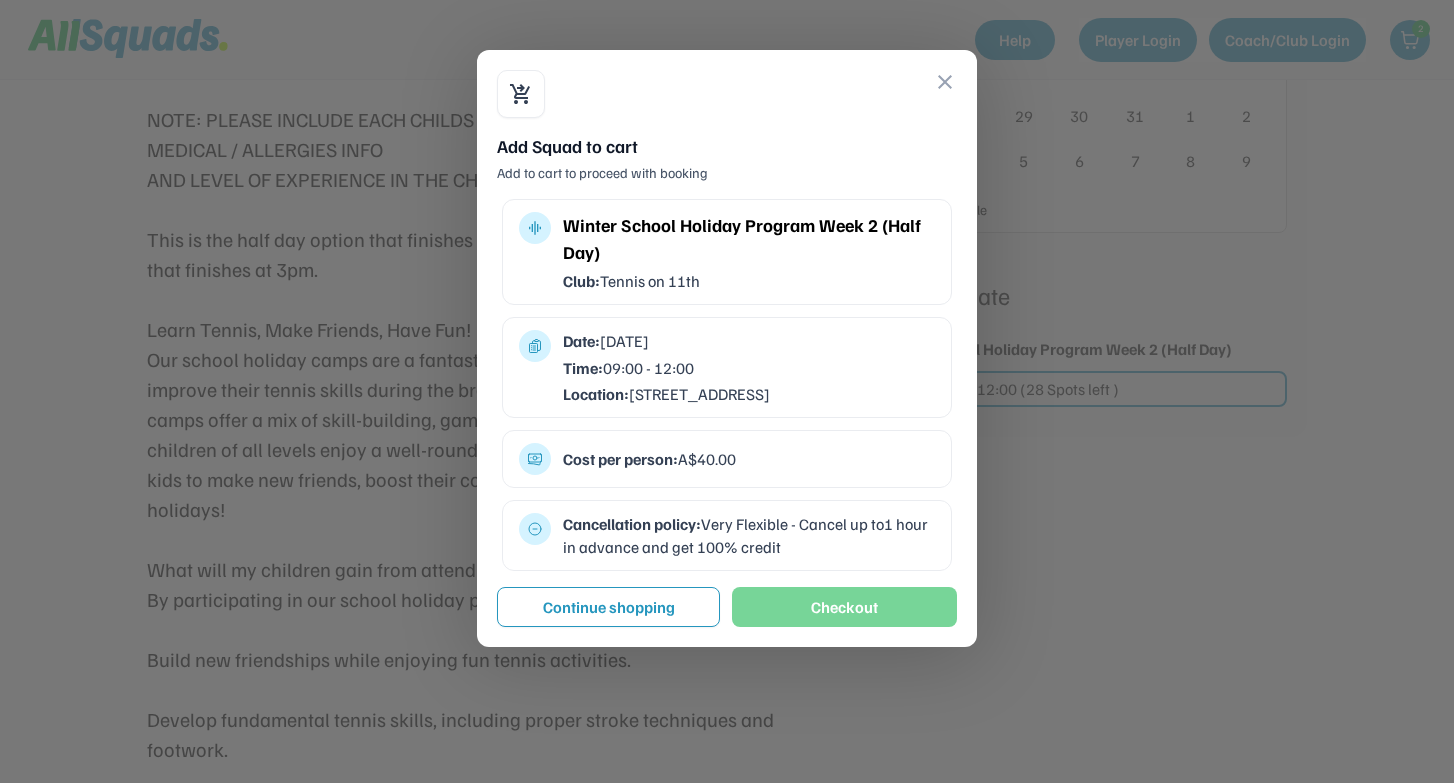 click on "Checkout" at bounding box center (844, 607) 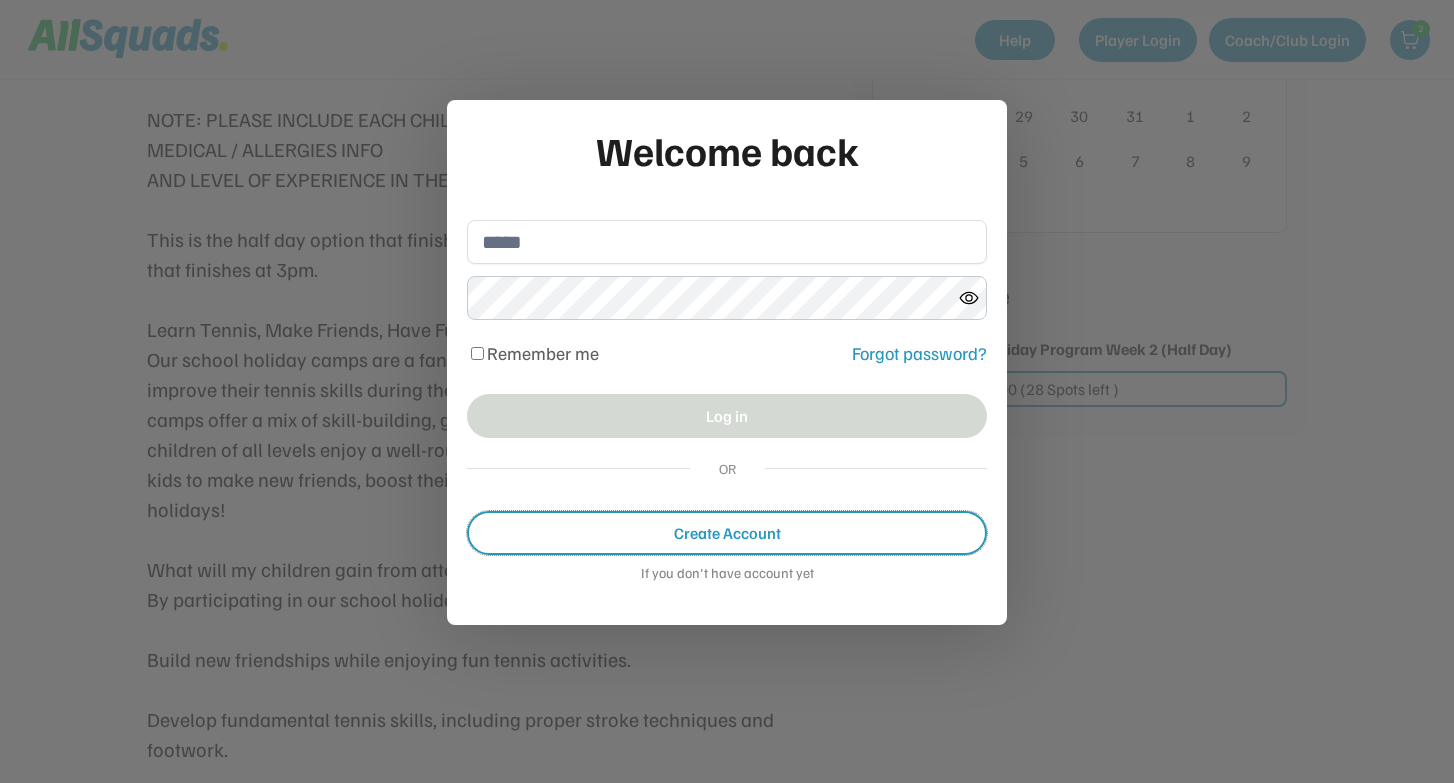 click on "Create Account" at bounding box center (727, 533) 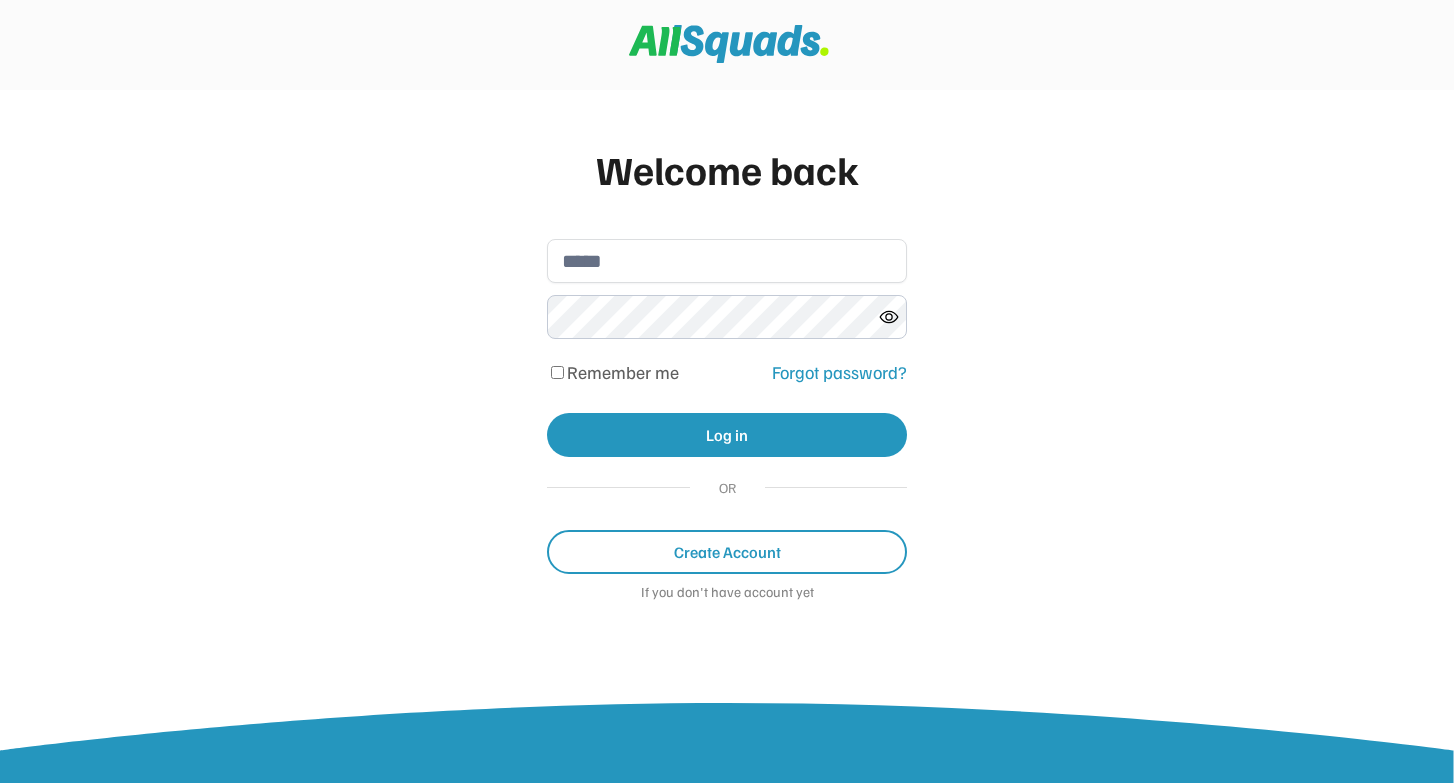 scroll, scrollTop: 0, scrollLeft: 0, axis: both 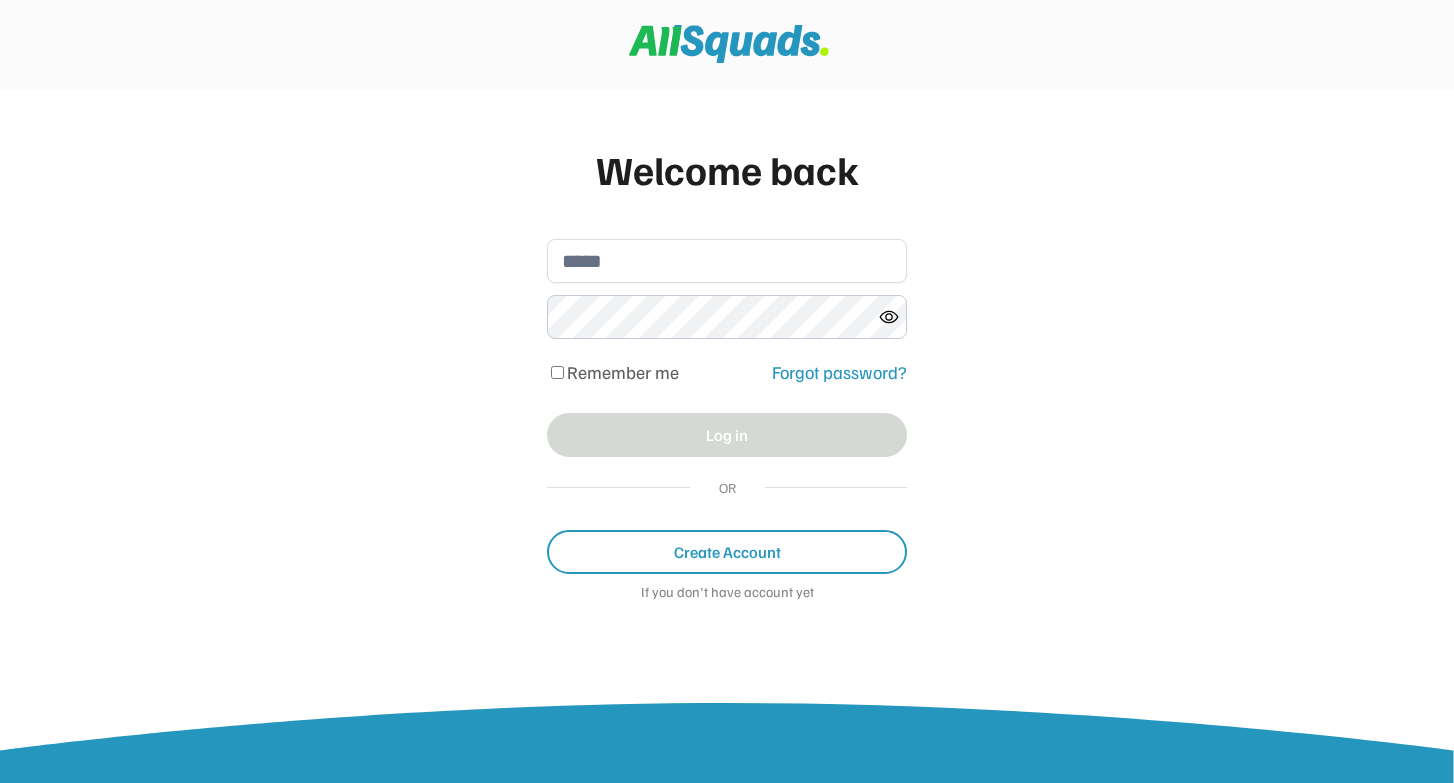 click at bounding box center (727, 261) 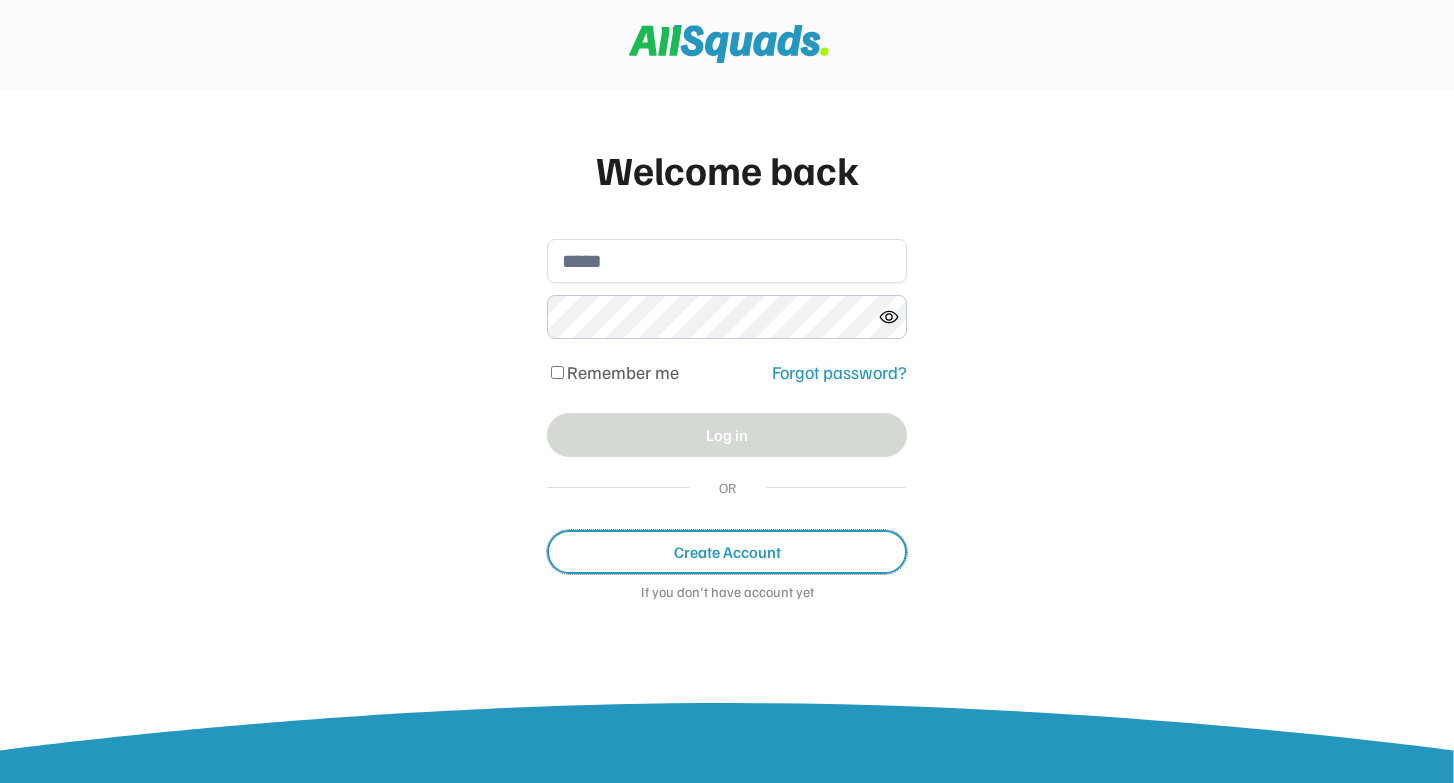 click on "Create Account" at bounding box center (727, 552) 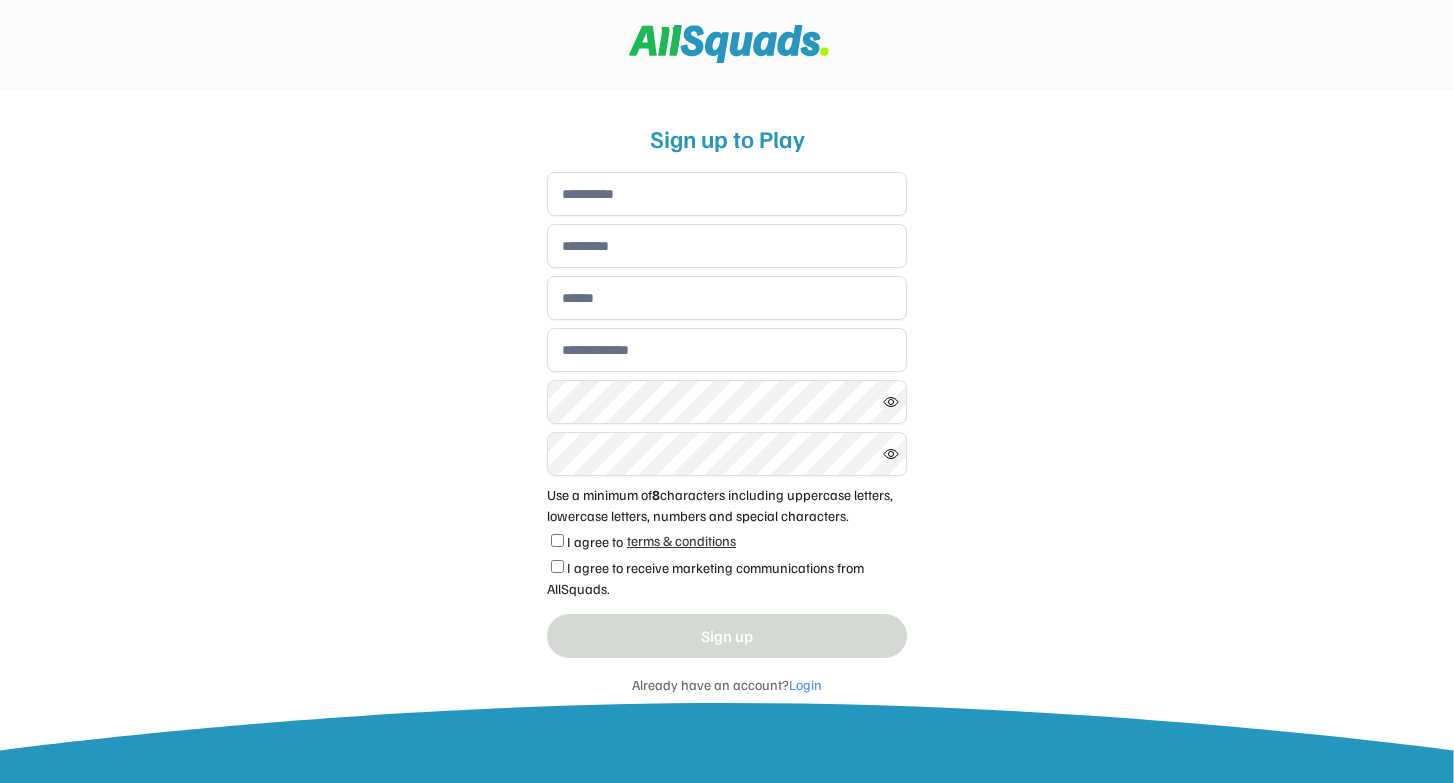 click at bounding box center [727, 194] 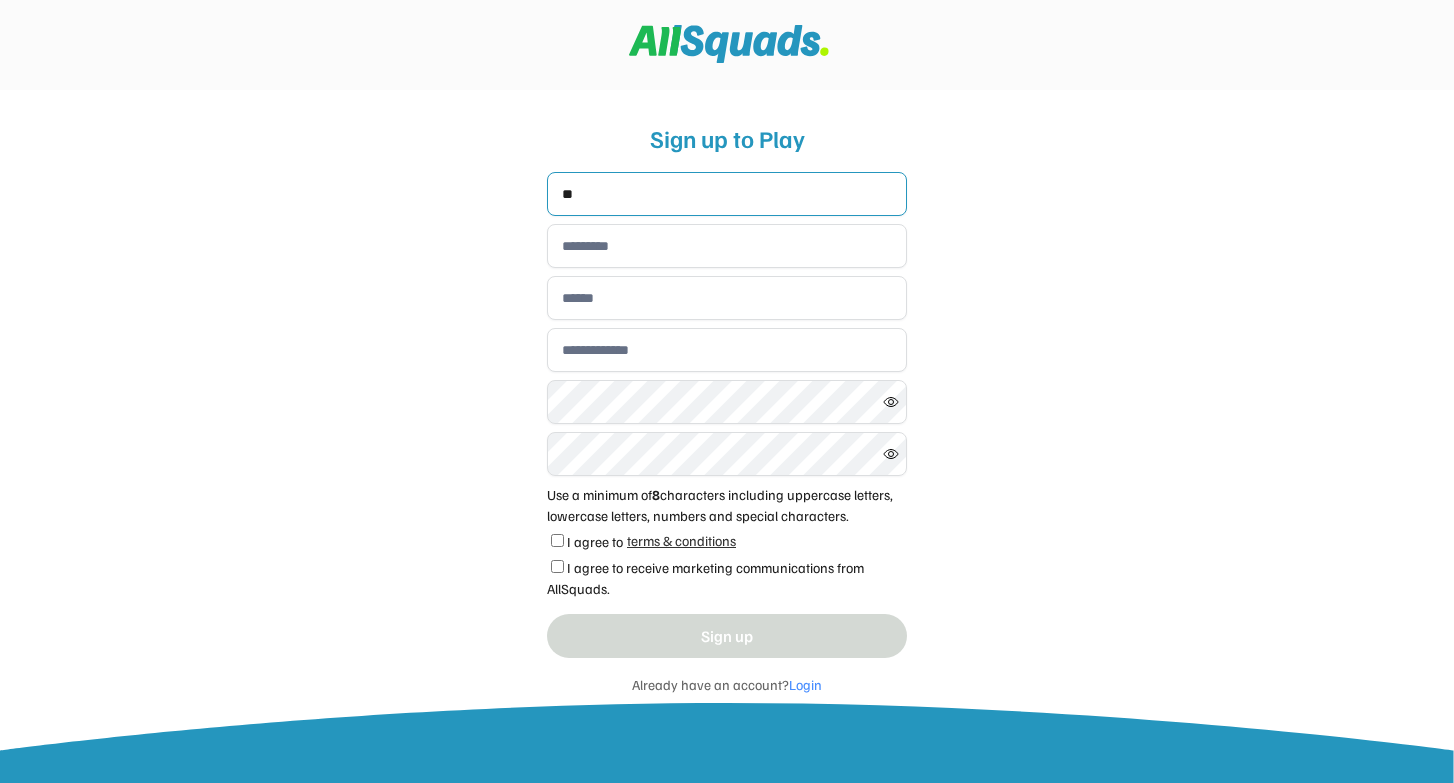 type on "*" 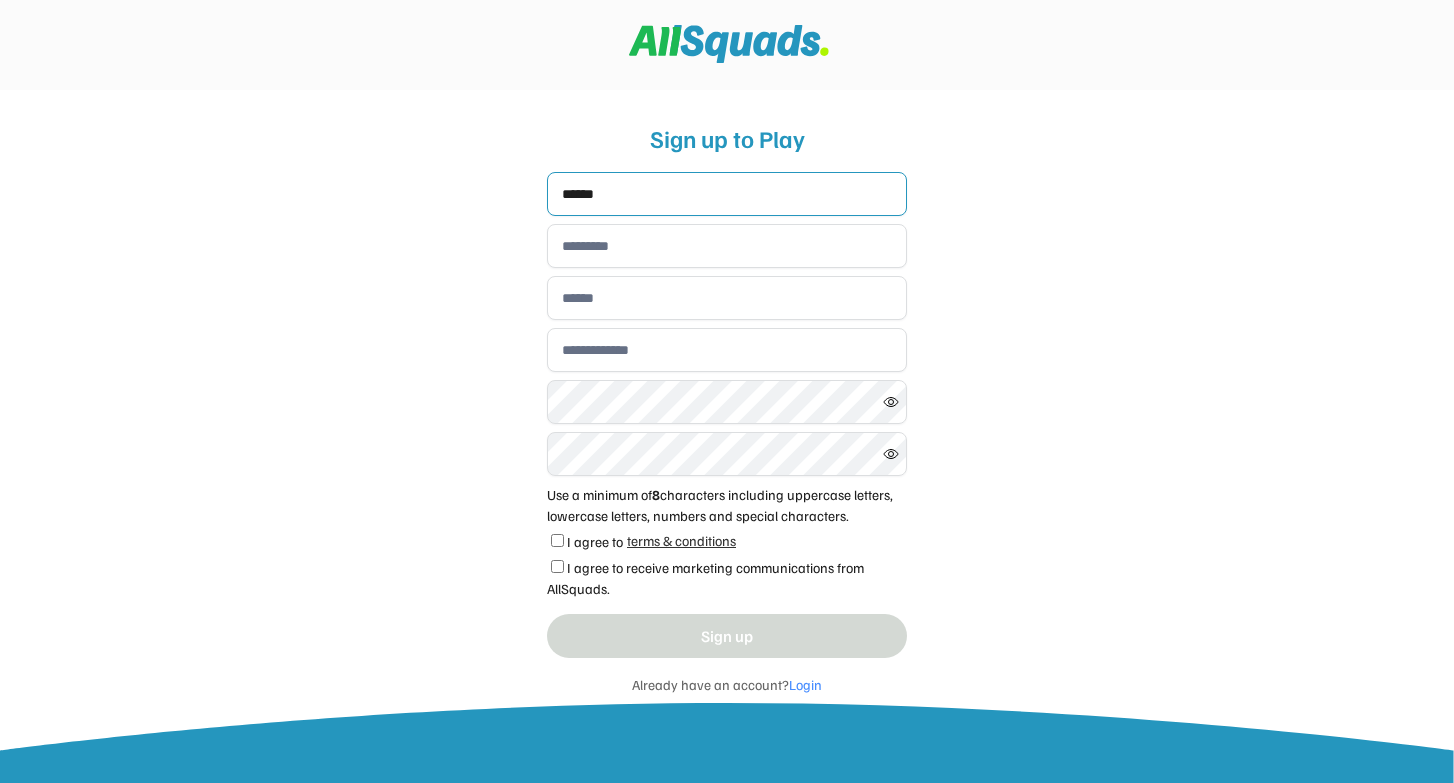 type on "******" 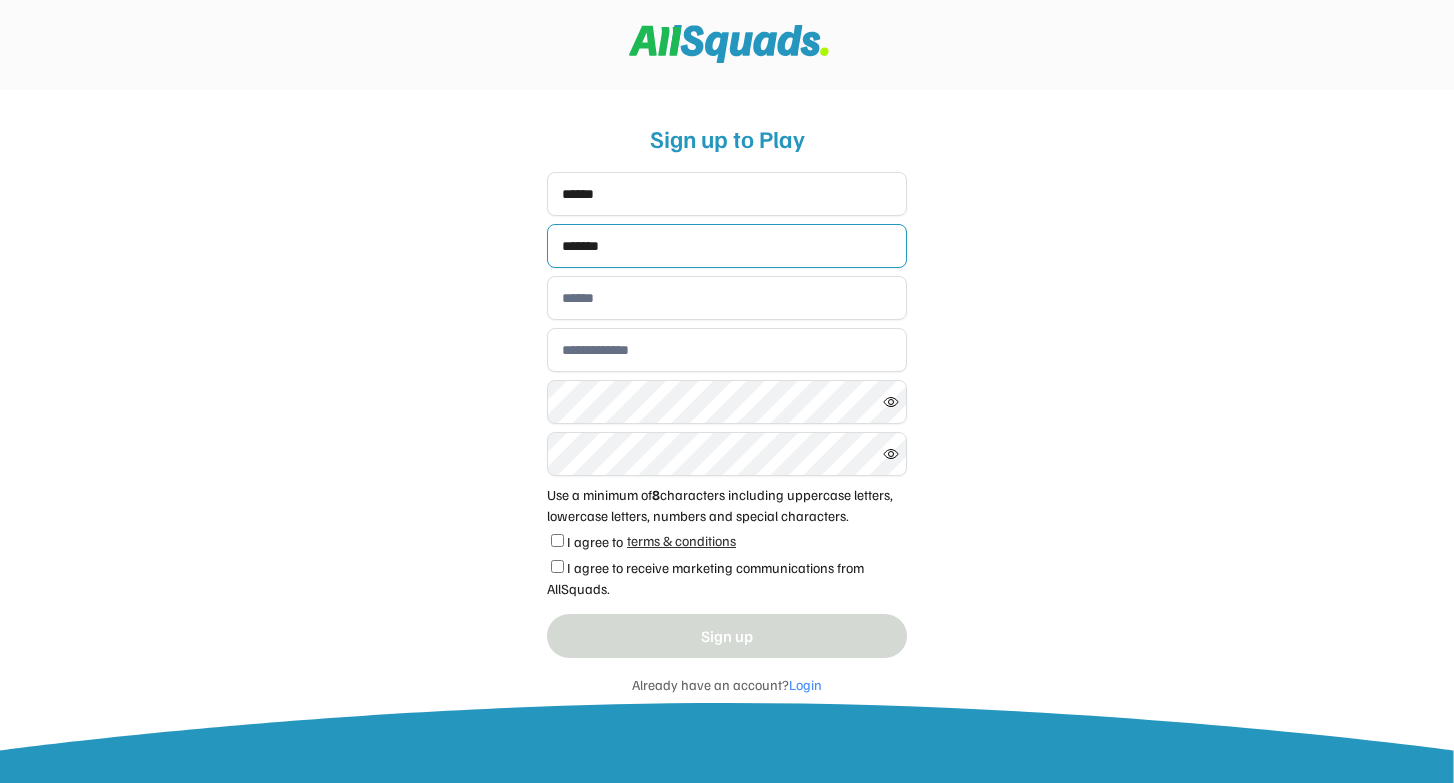 type on "*******" 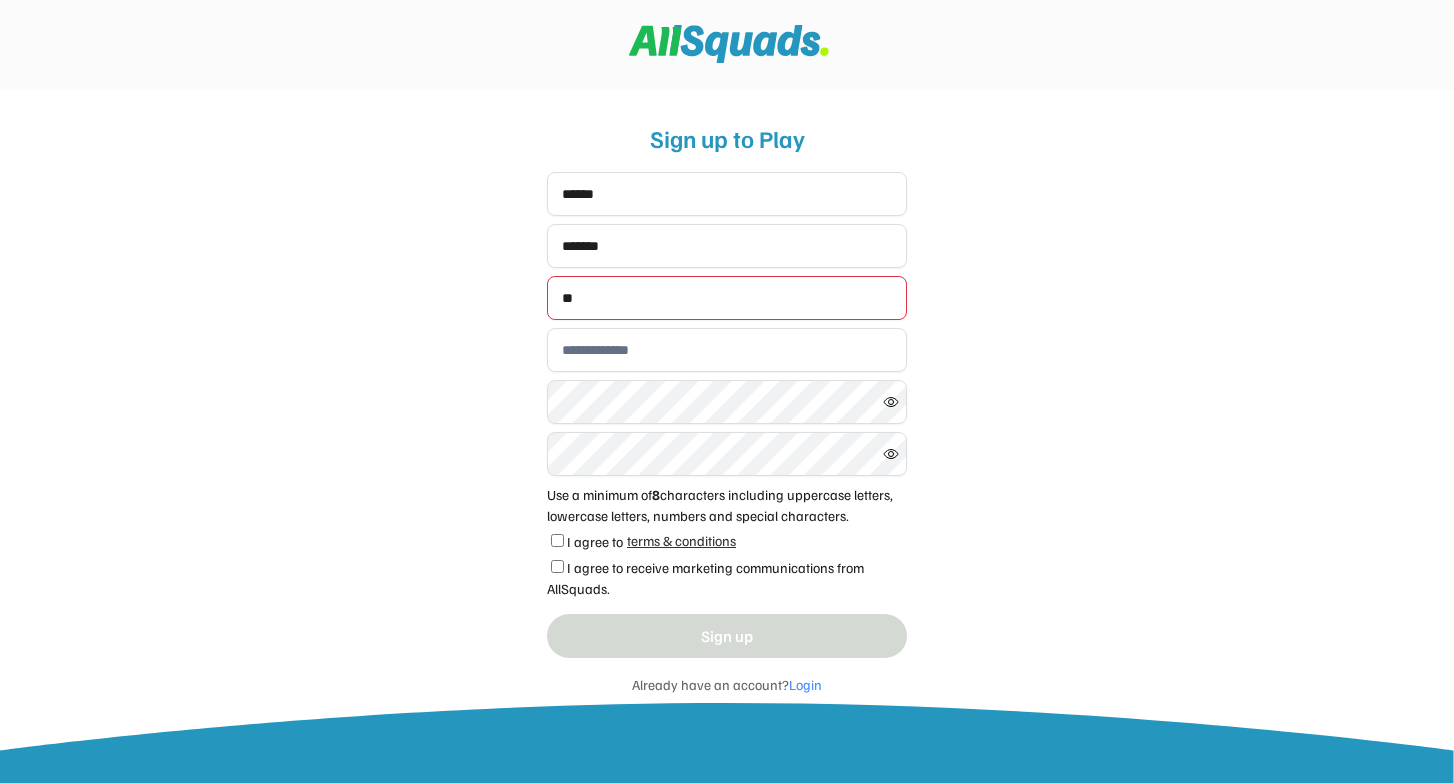 type on "**********" 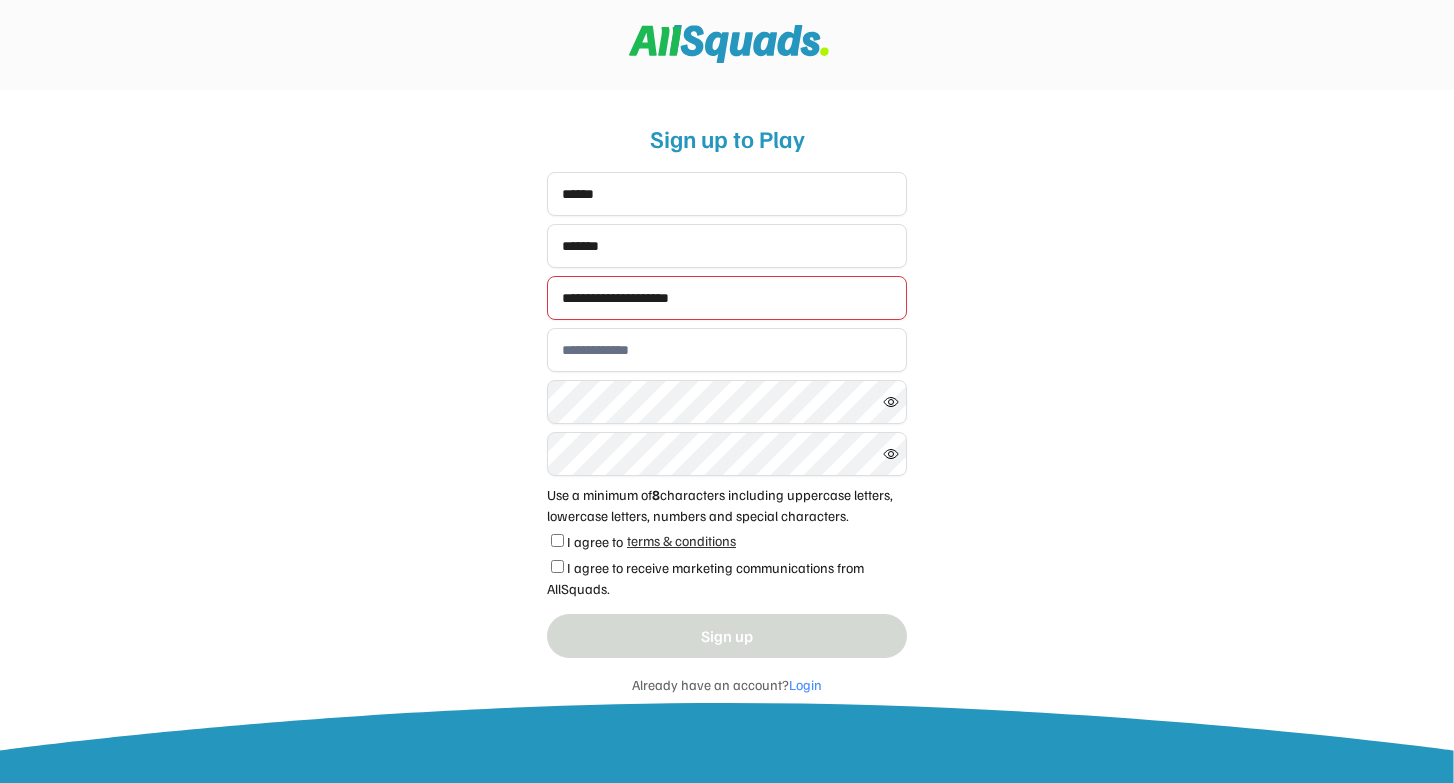 type on "**********" 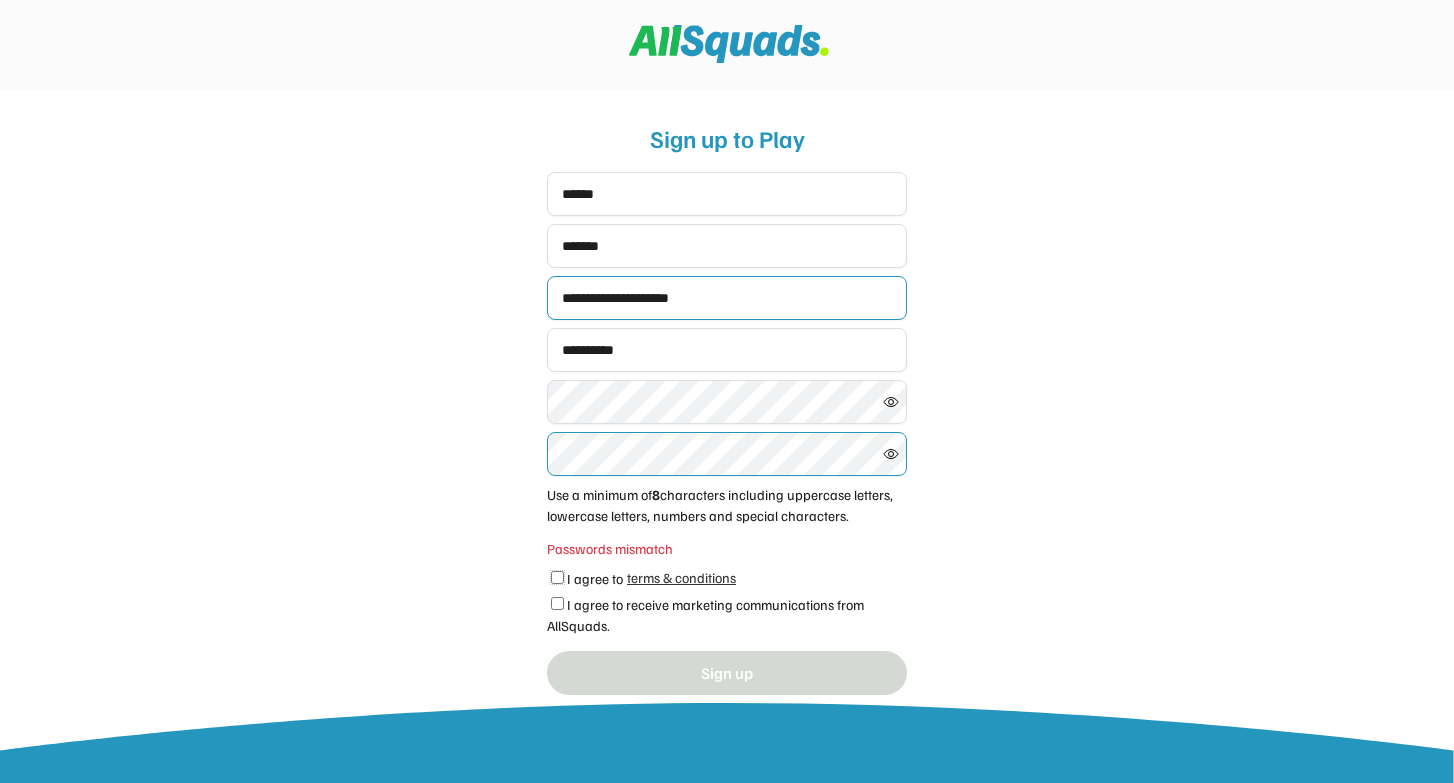 click on "**********" at bounding box center (727, 479) 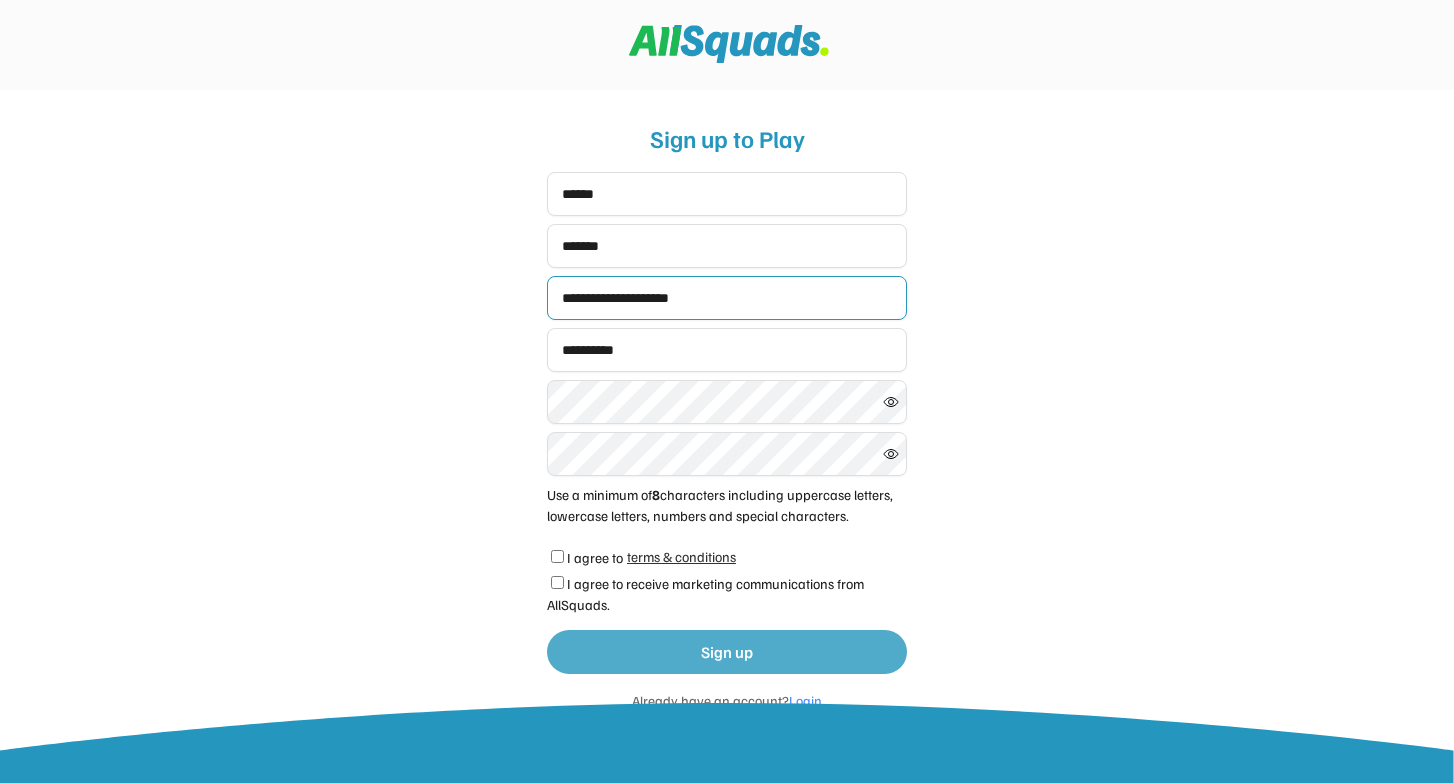 click on "Sign up" at bounding box center [727, 652] 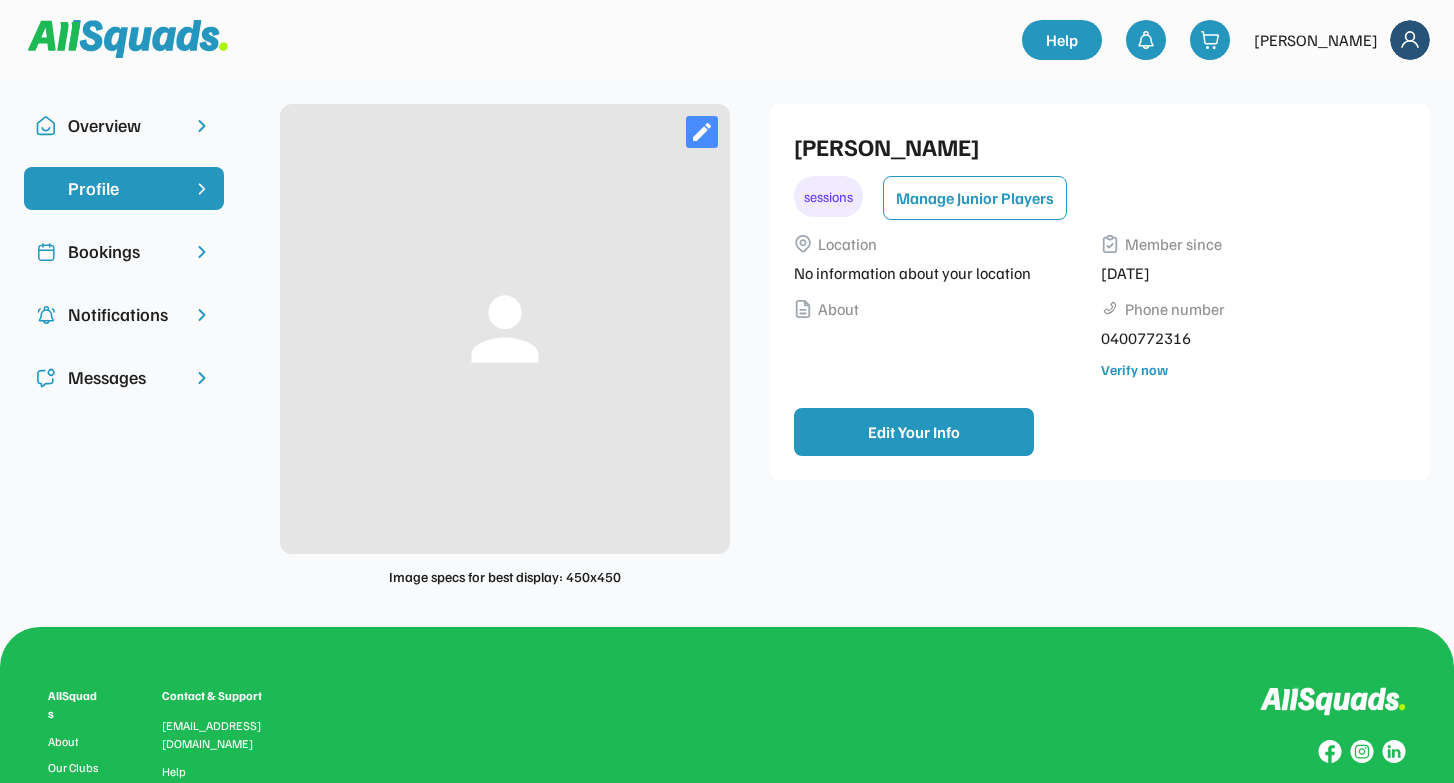 scroll, scrollTop: 0, scrollLeft: 0, axis: both 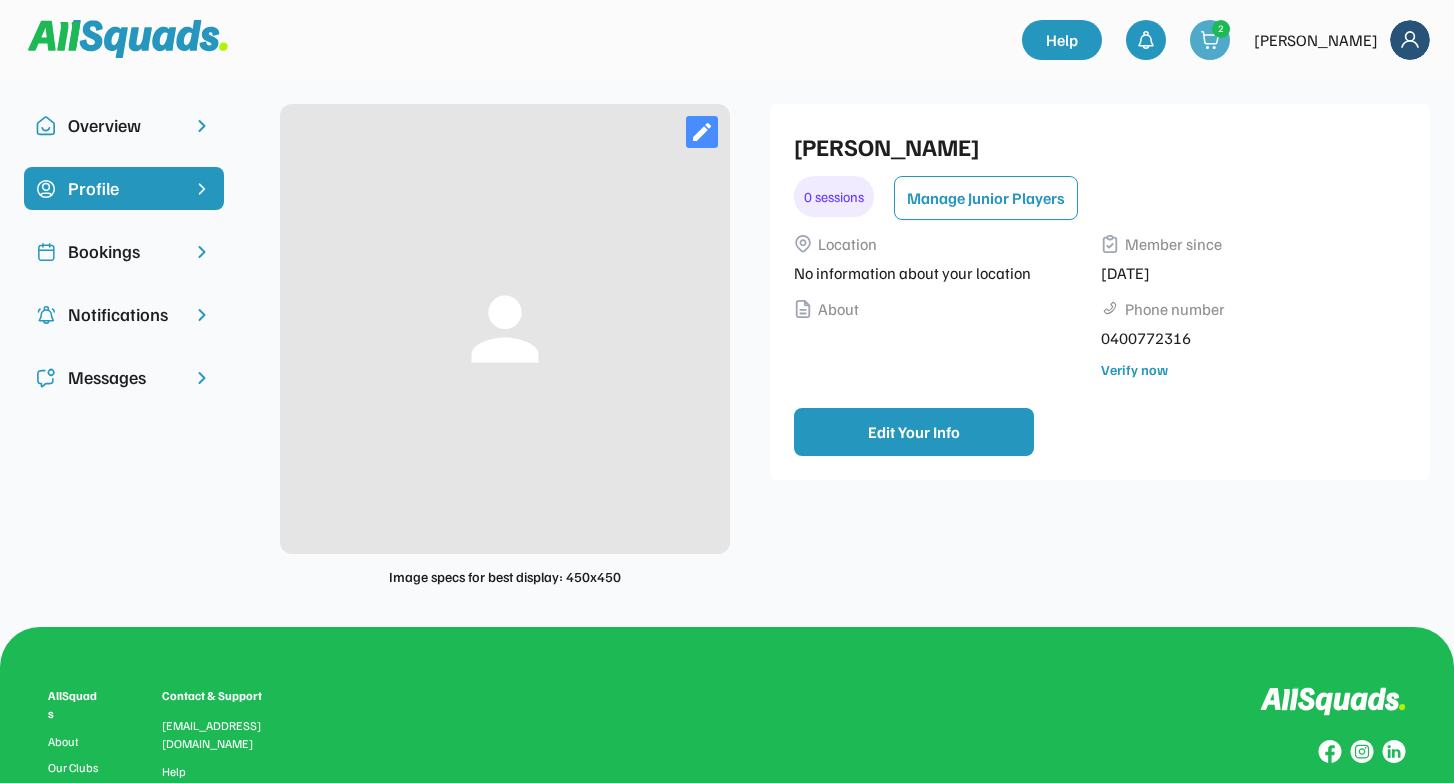 click at bounding box center [1210, 40] 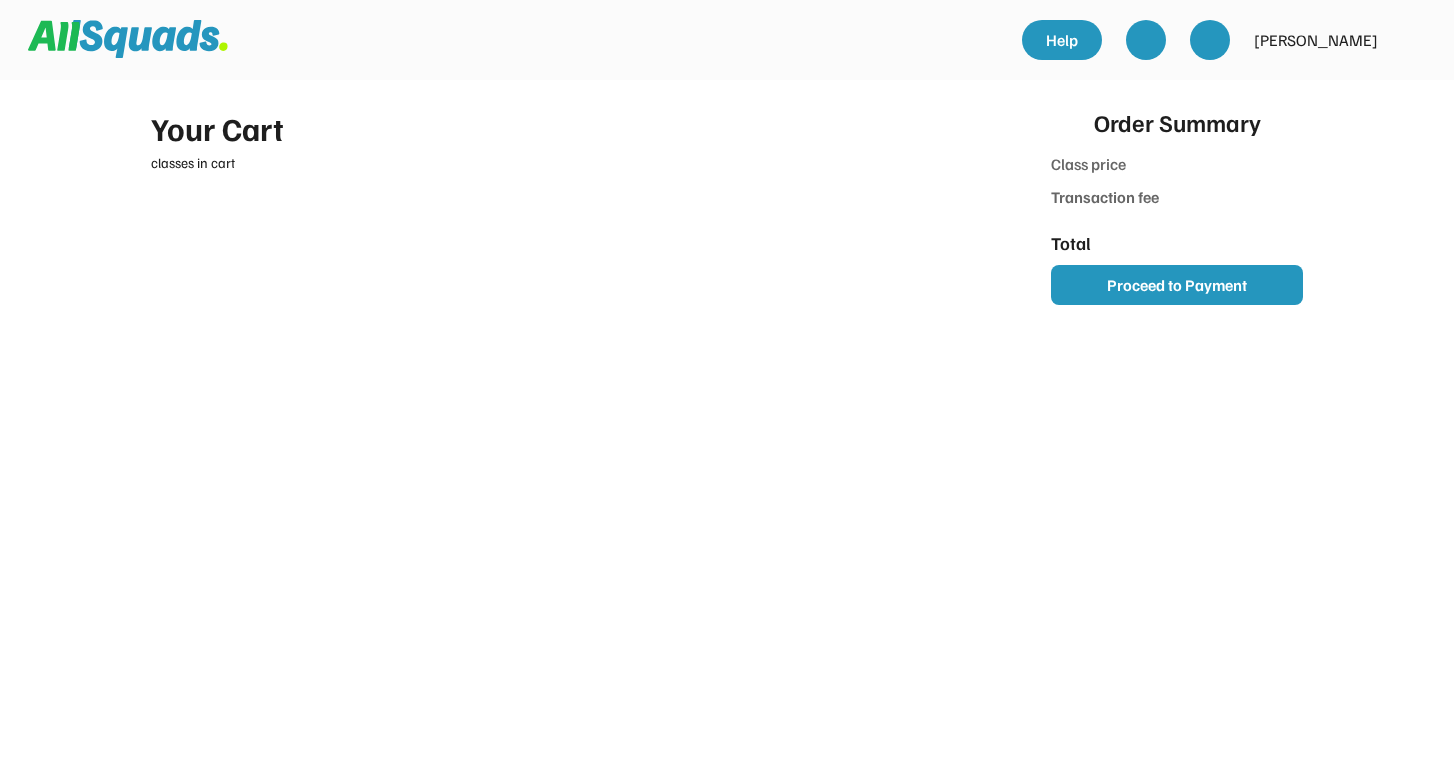 scroll, scrollTop: 0, scrollLeft: 0, axis: both 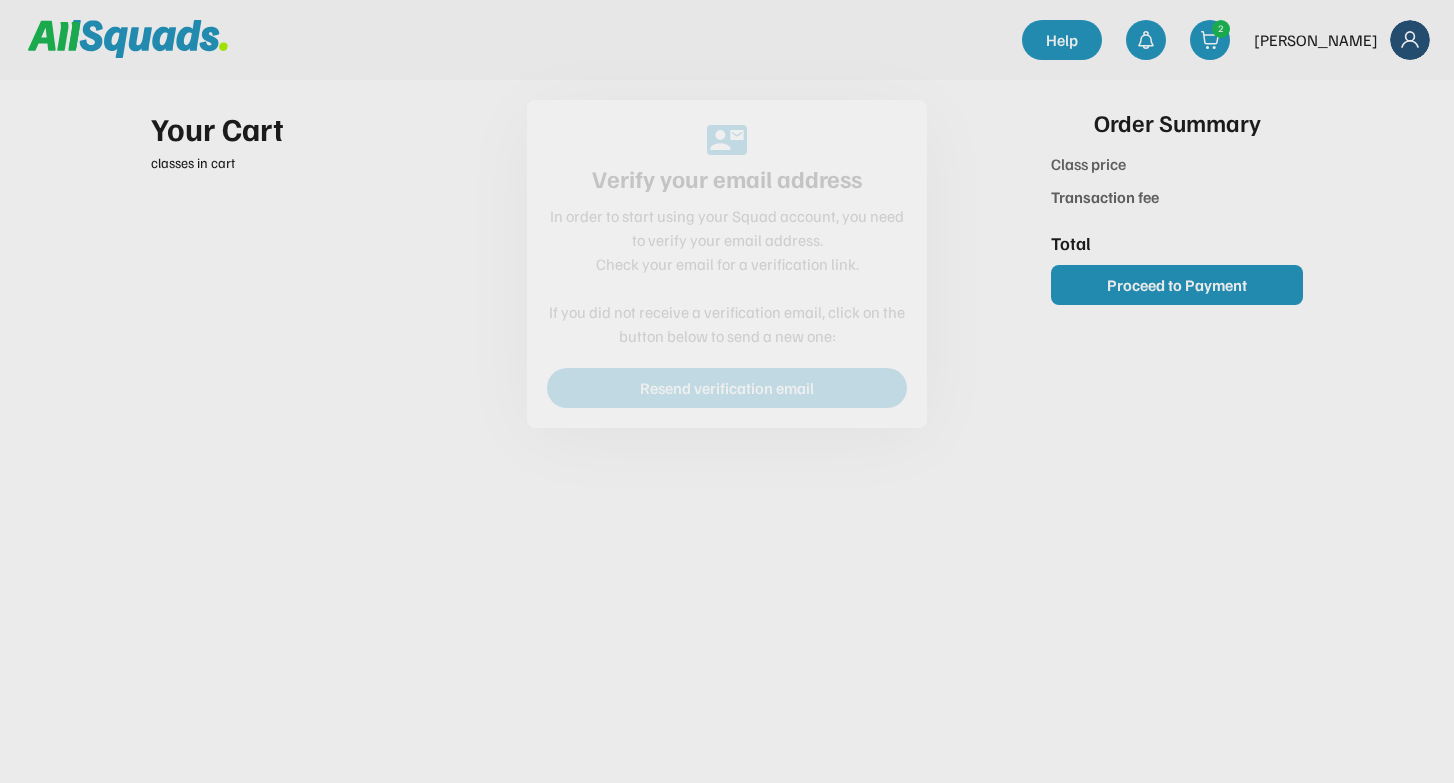 type on "******" 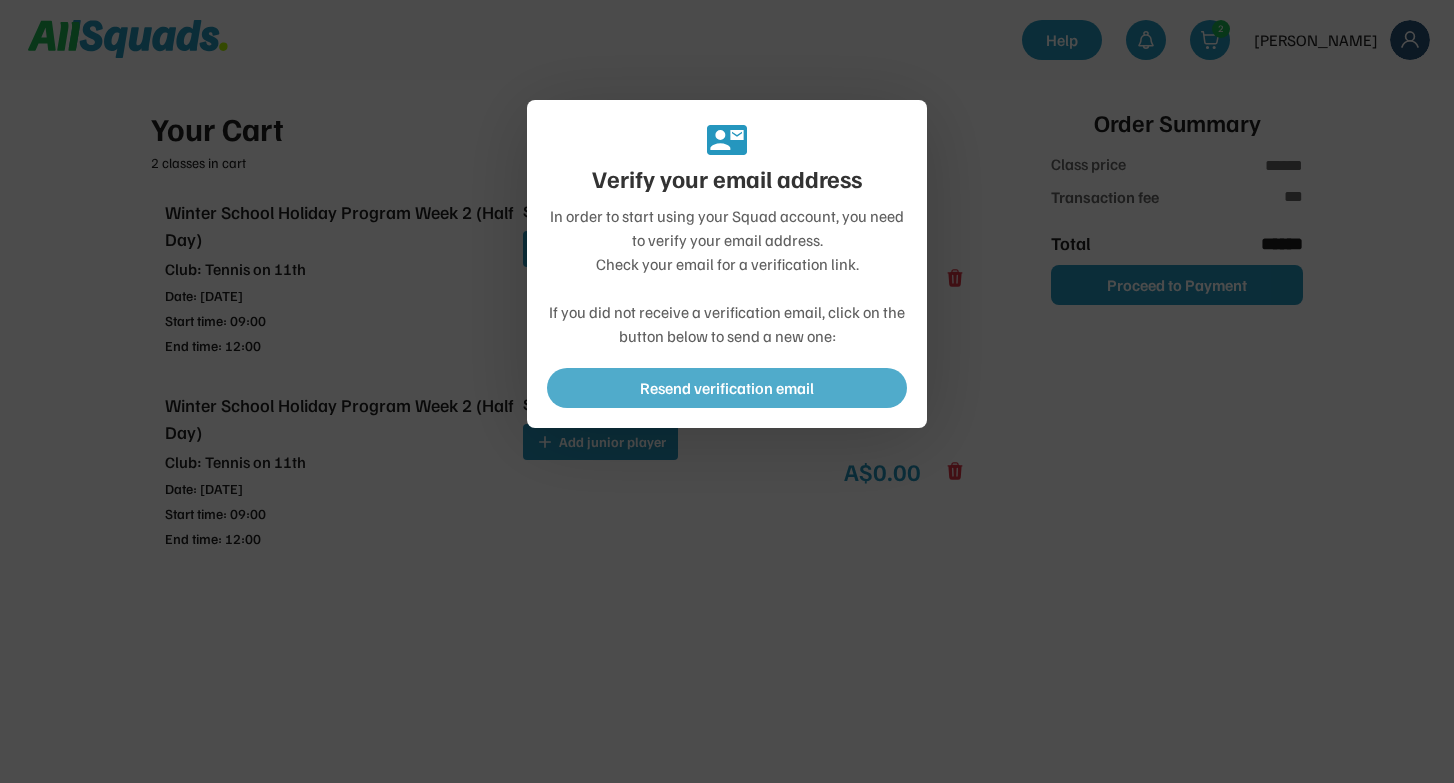 click on "Resend verification email" at bounding box center (727, 388) 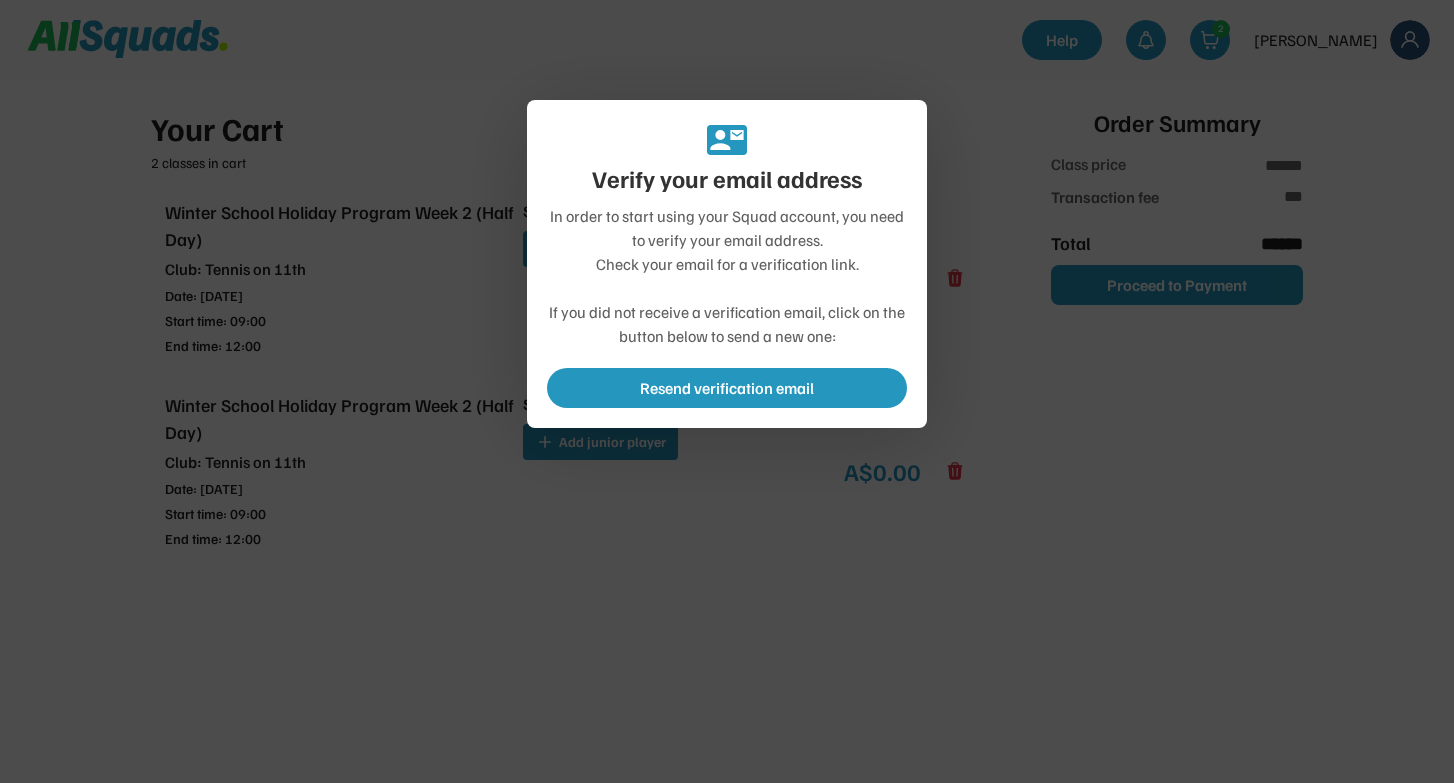type on "*******" 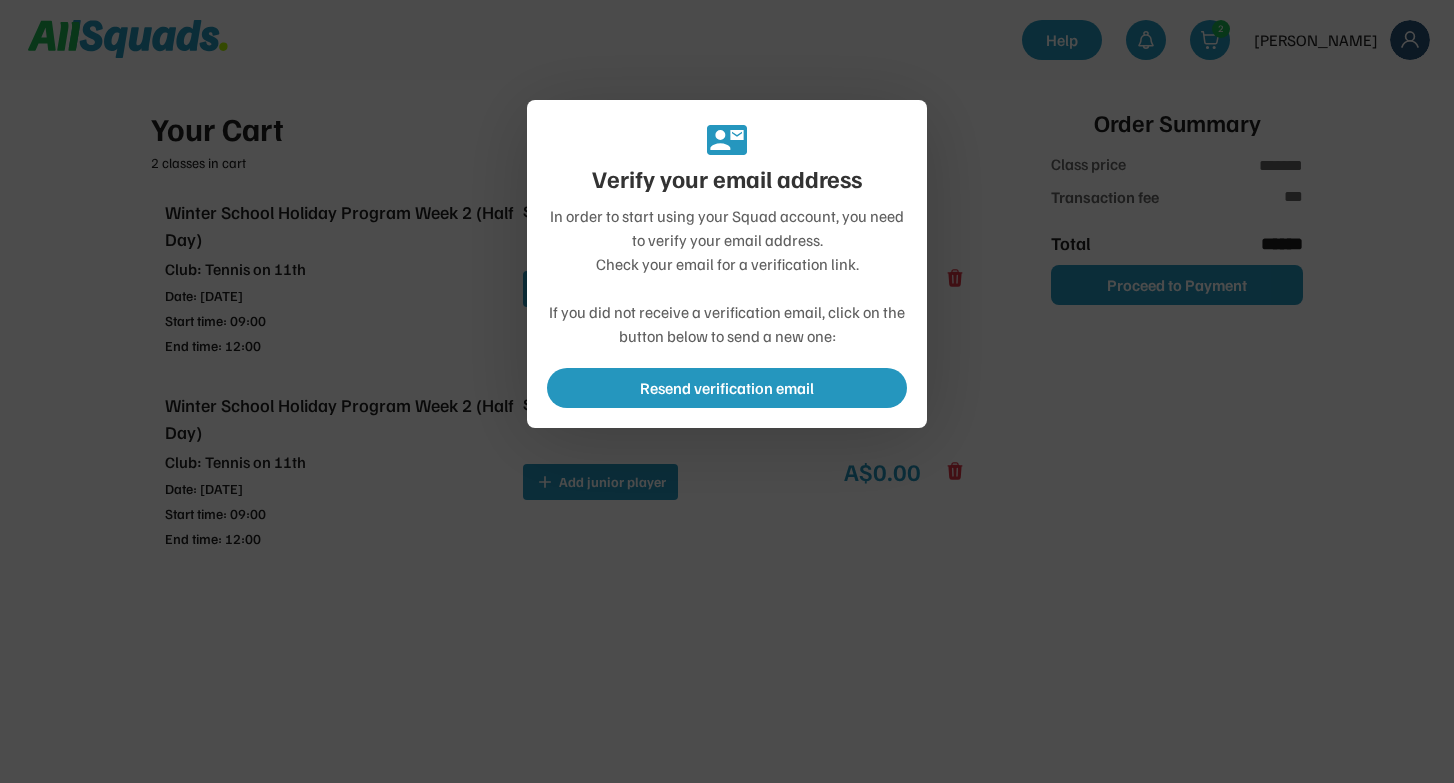 type on "******" 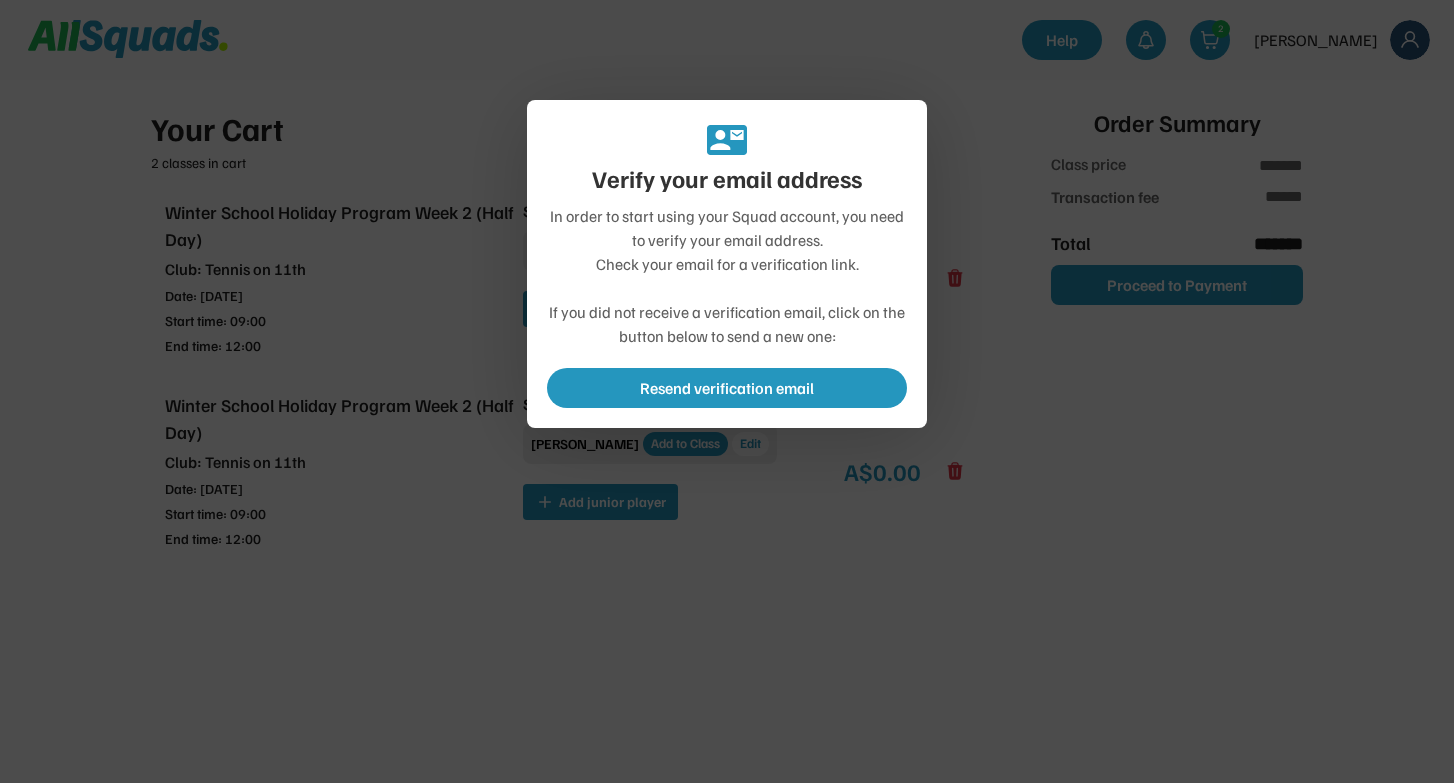 type on "*******" 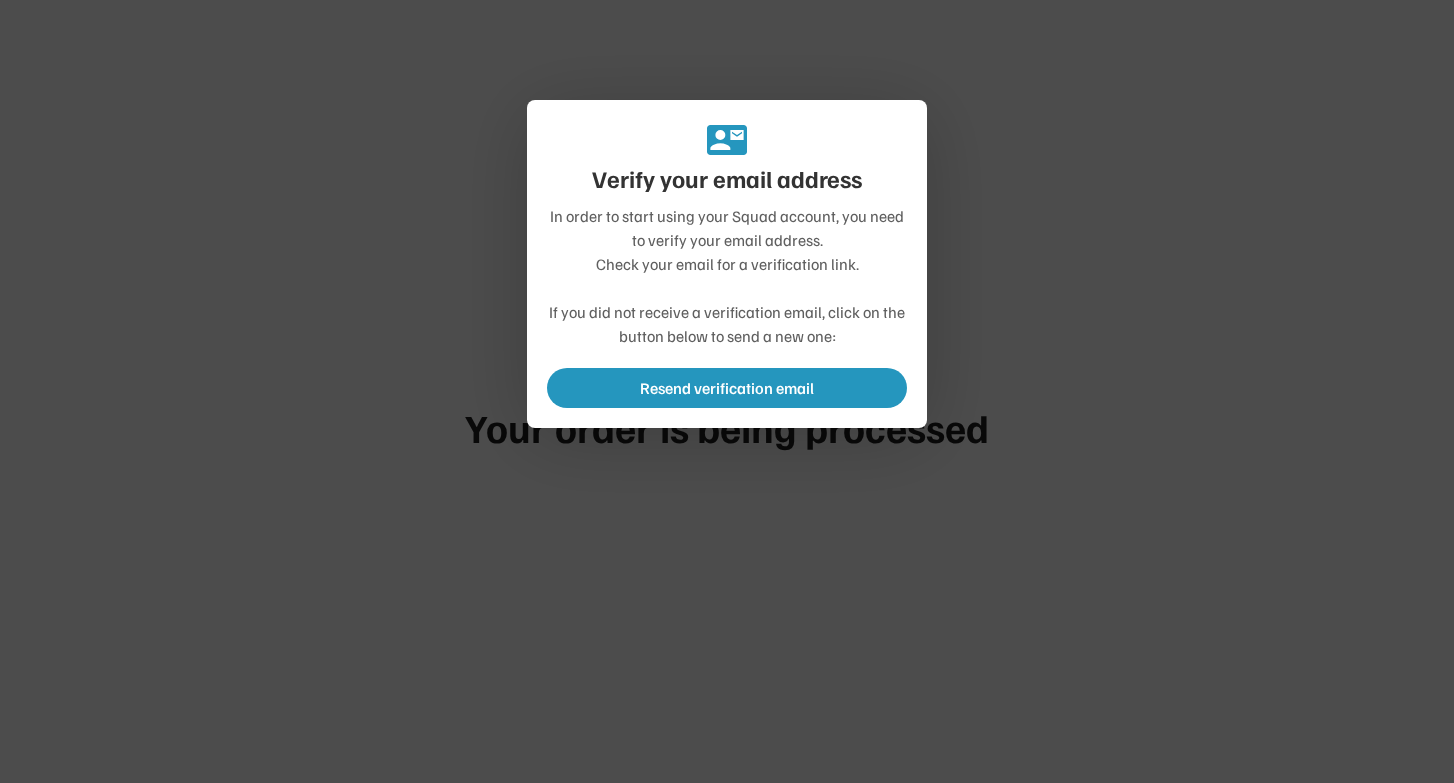 type on "**" 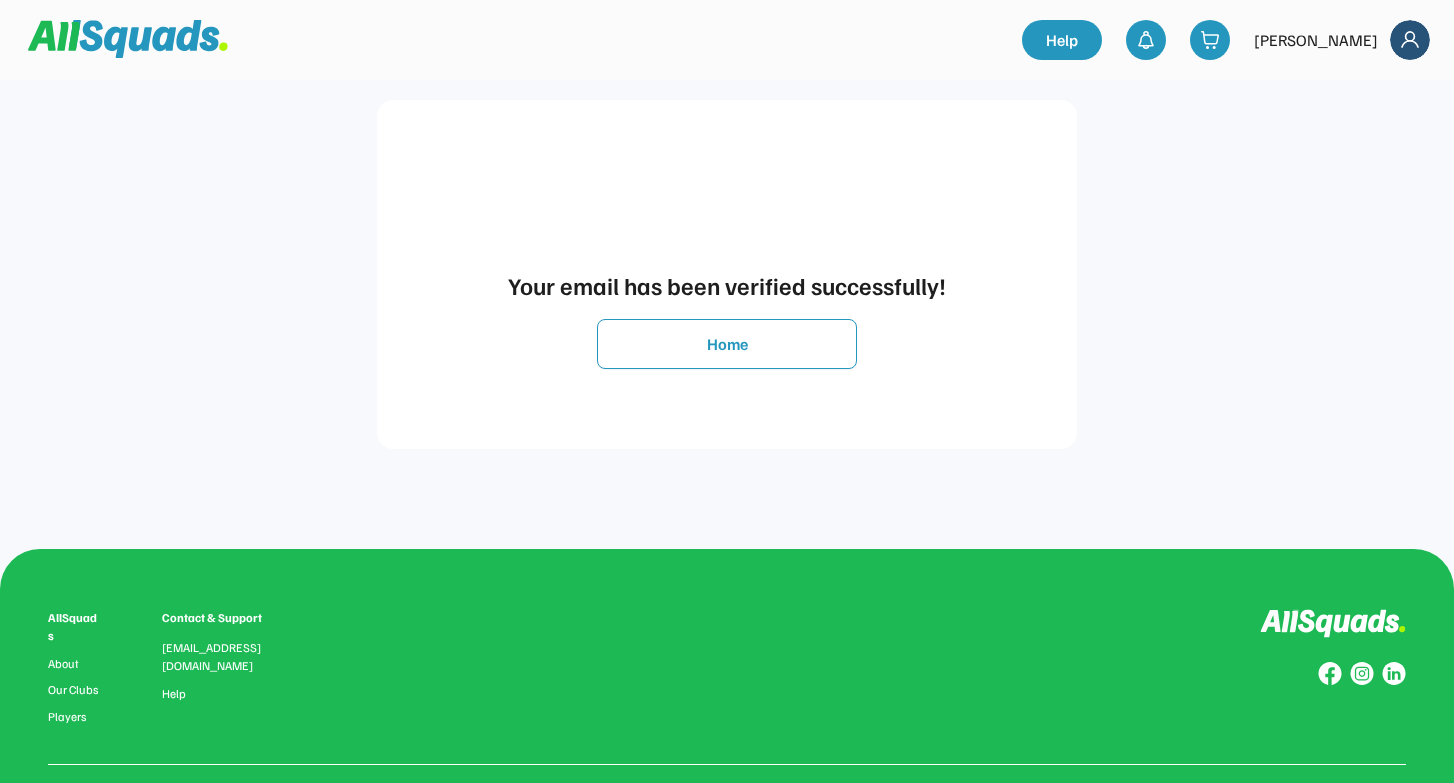 scroll, scrollTop: 0, scrollLeft: 0, axis: both 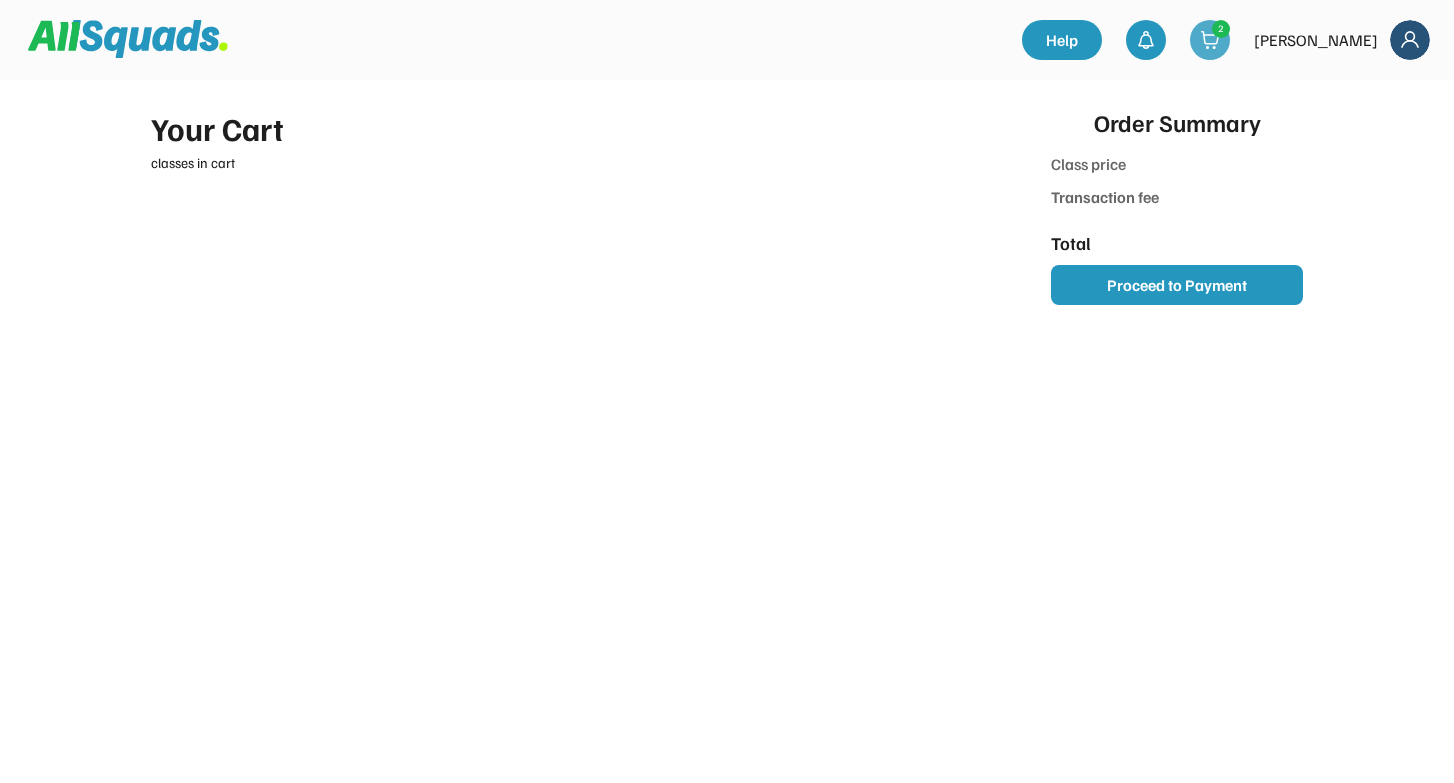 type on "******" 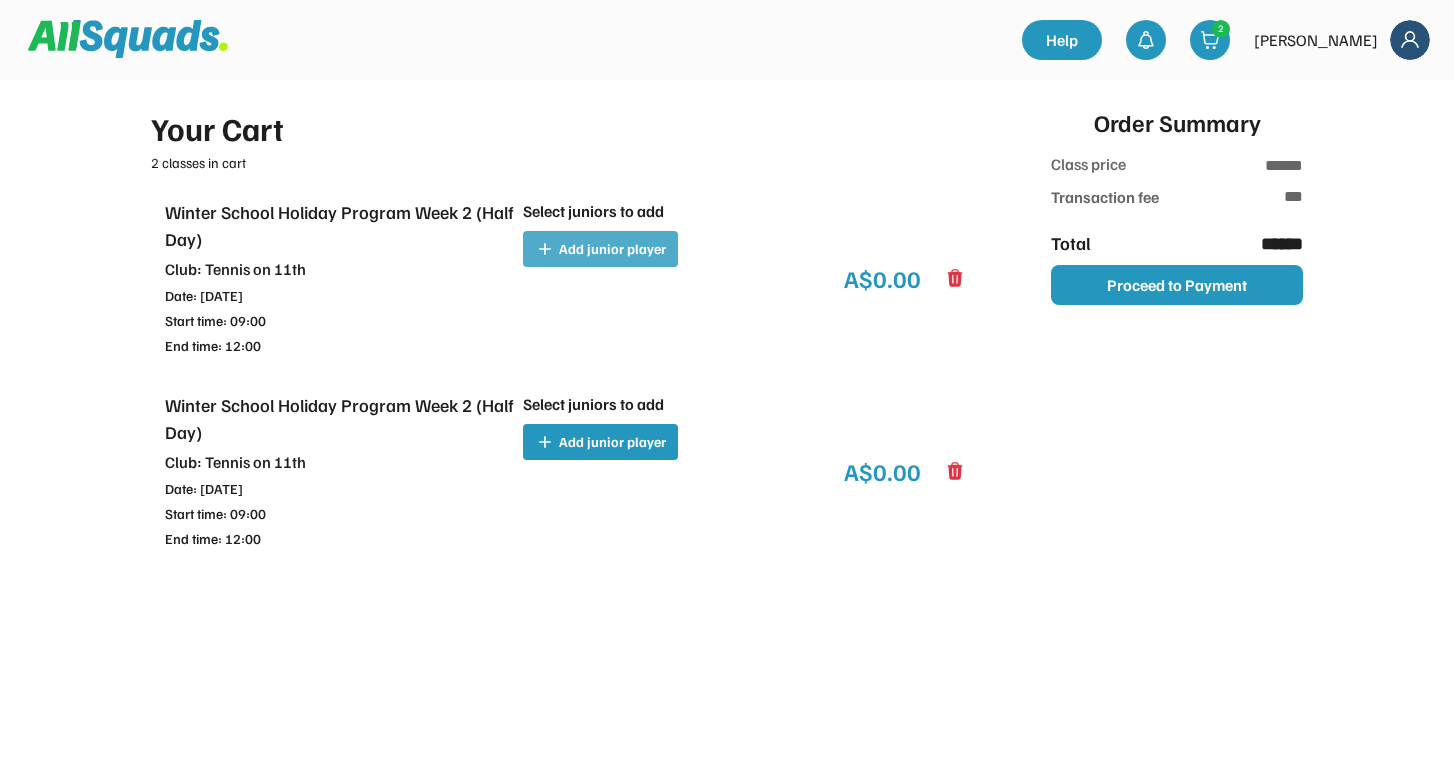 click on "Add junior player" at bounding box center (612, 249) 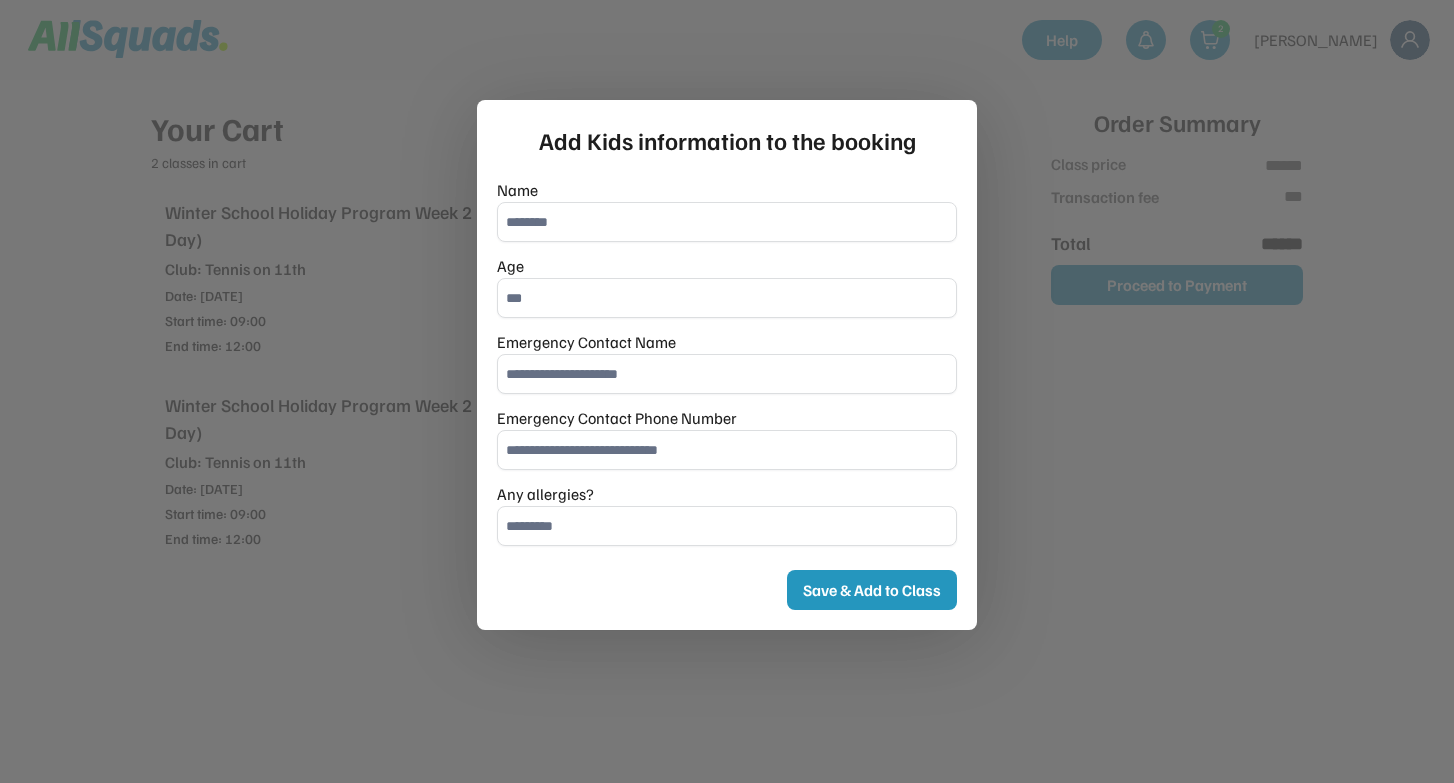 click at bounding box center (727, 222) 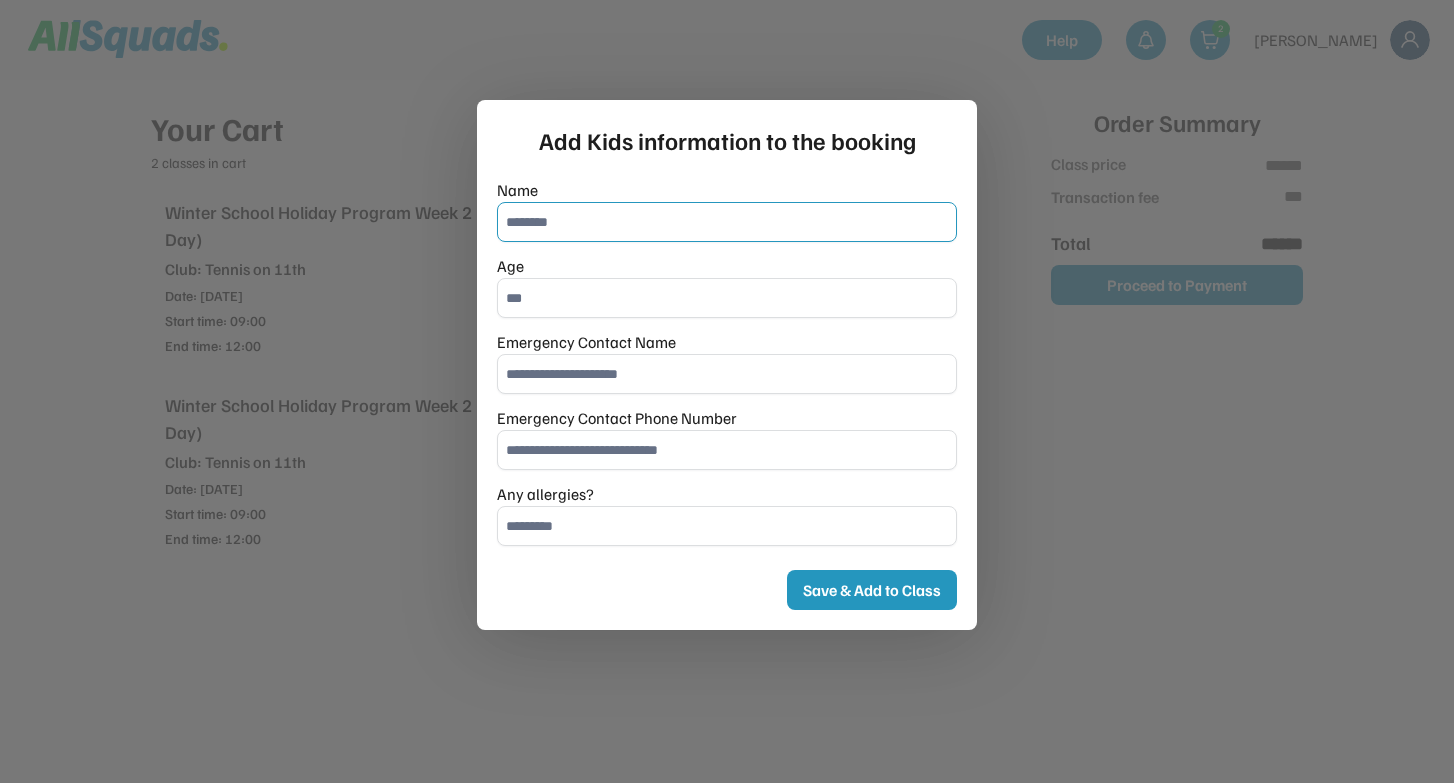 type on "*" 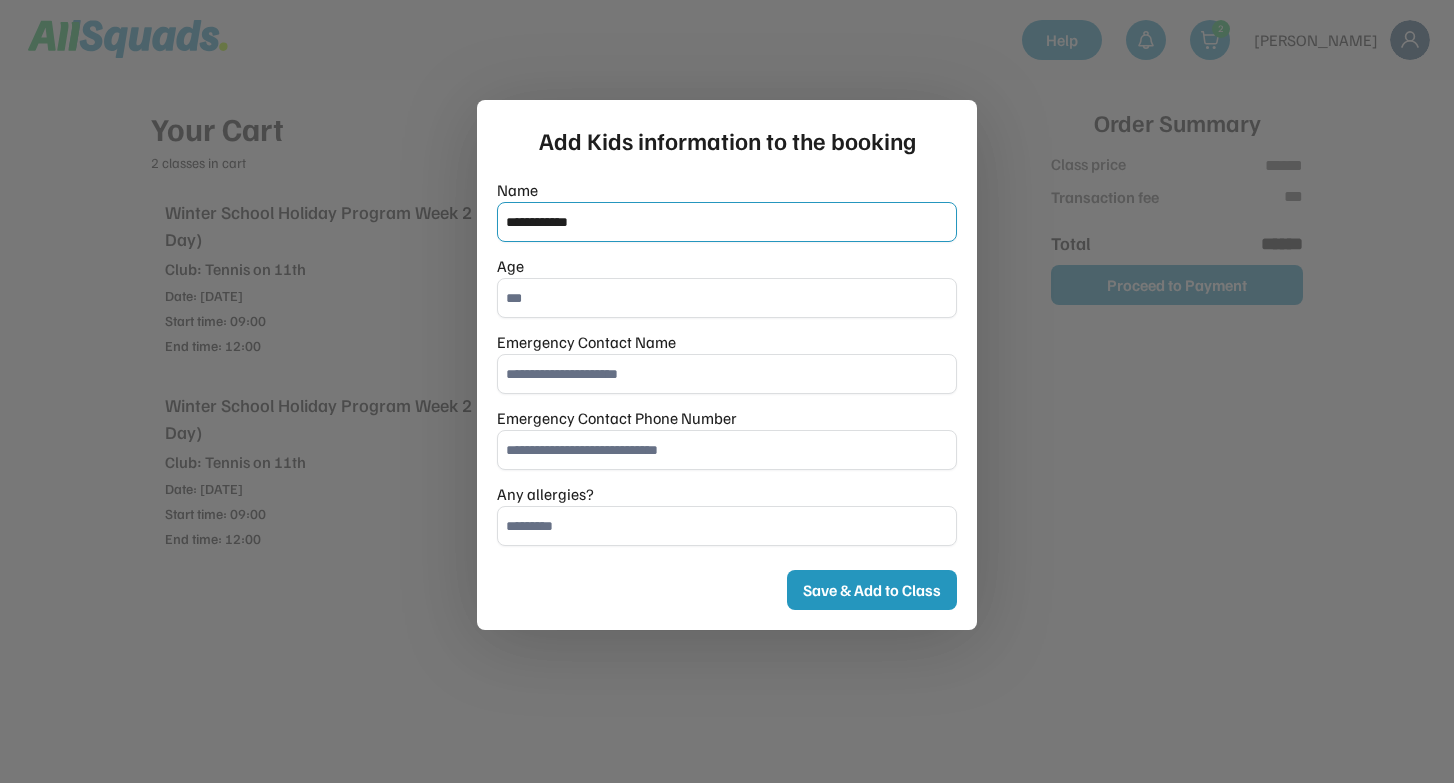 type on "**********" 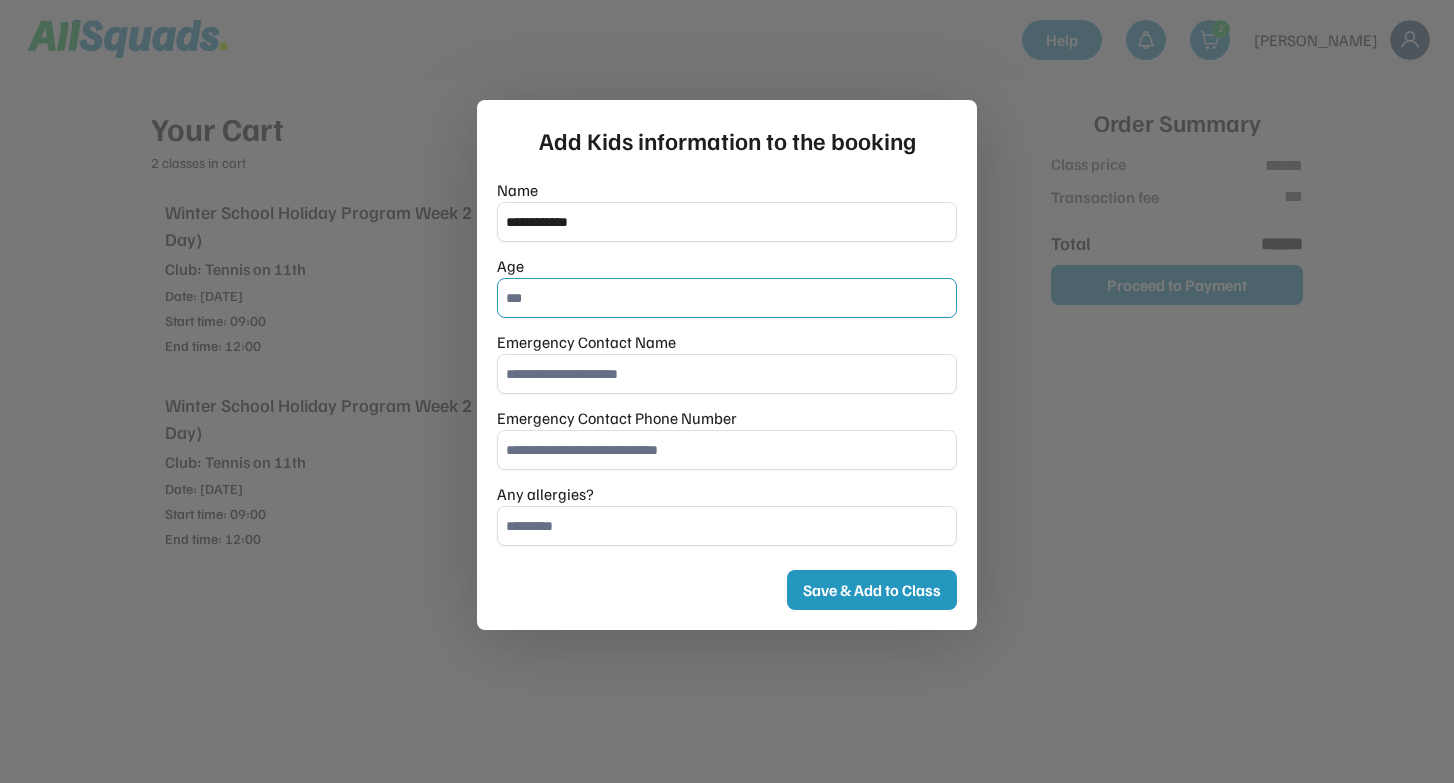 click at bounding box center [727, 298] 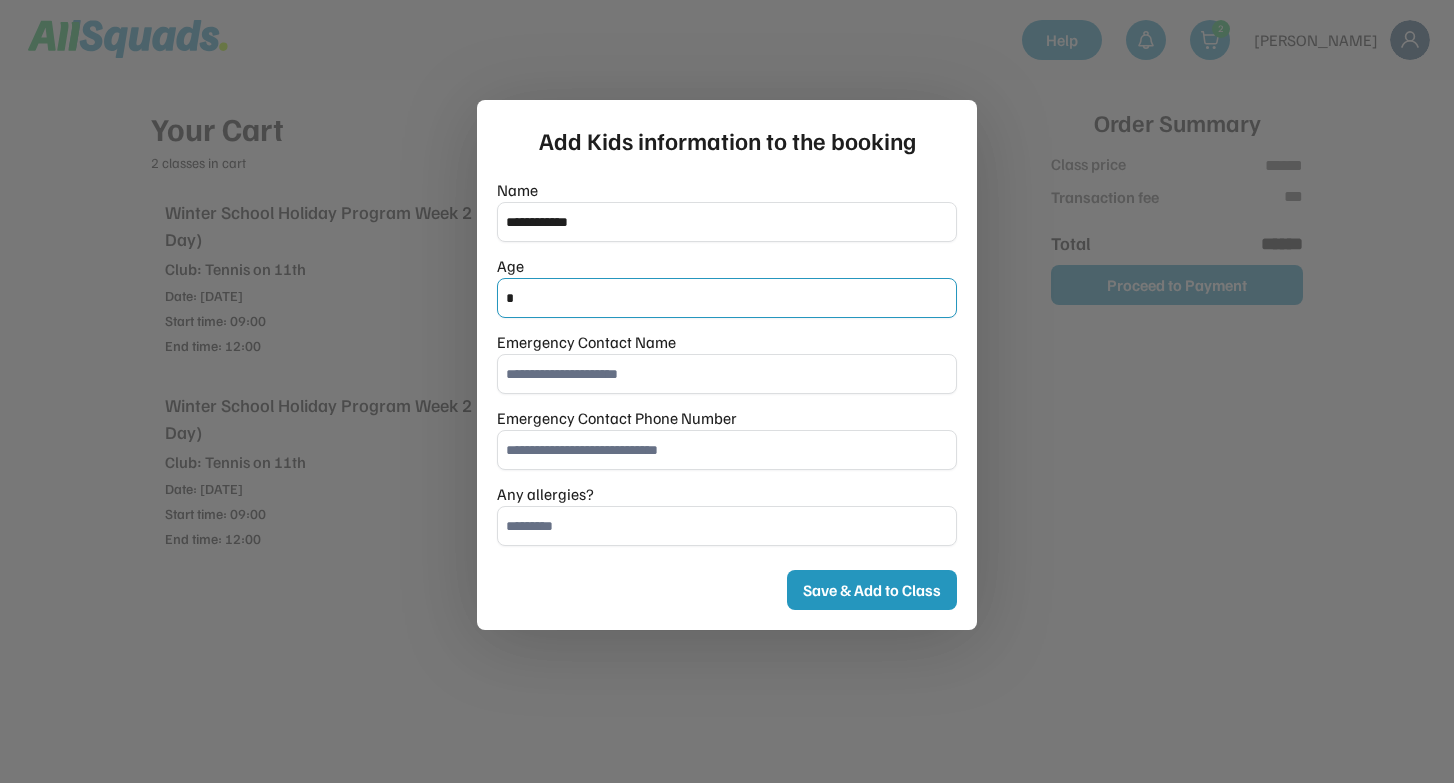 type on "*" 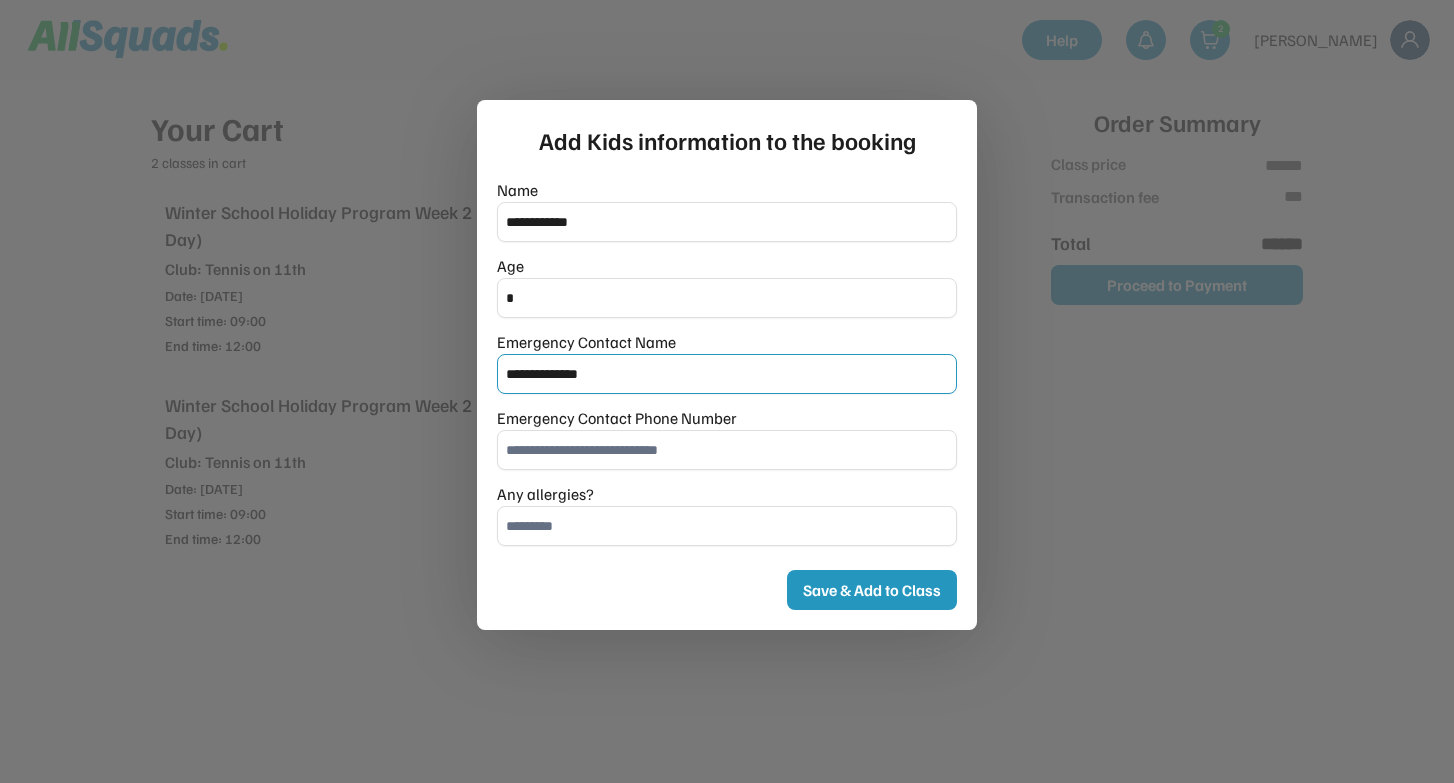 type on "**********" 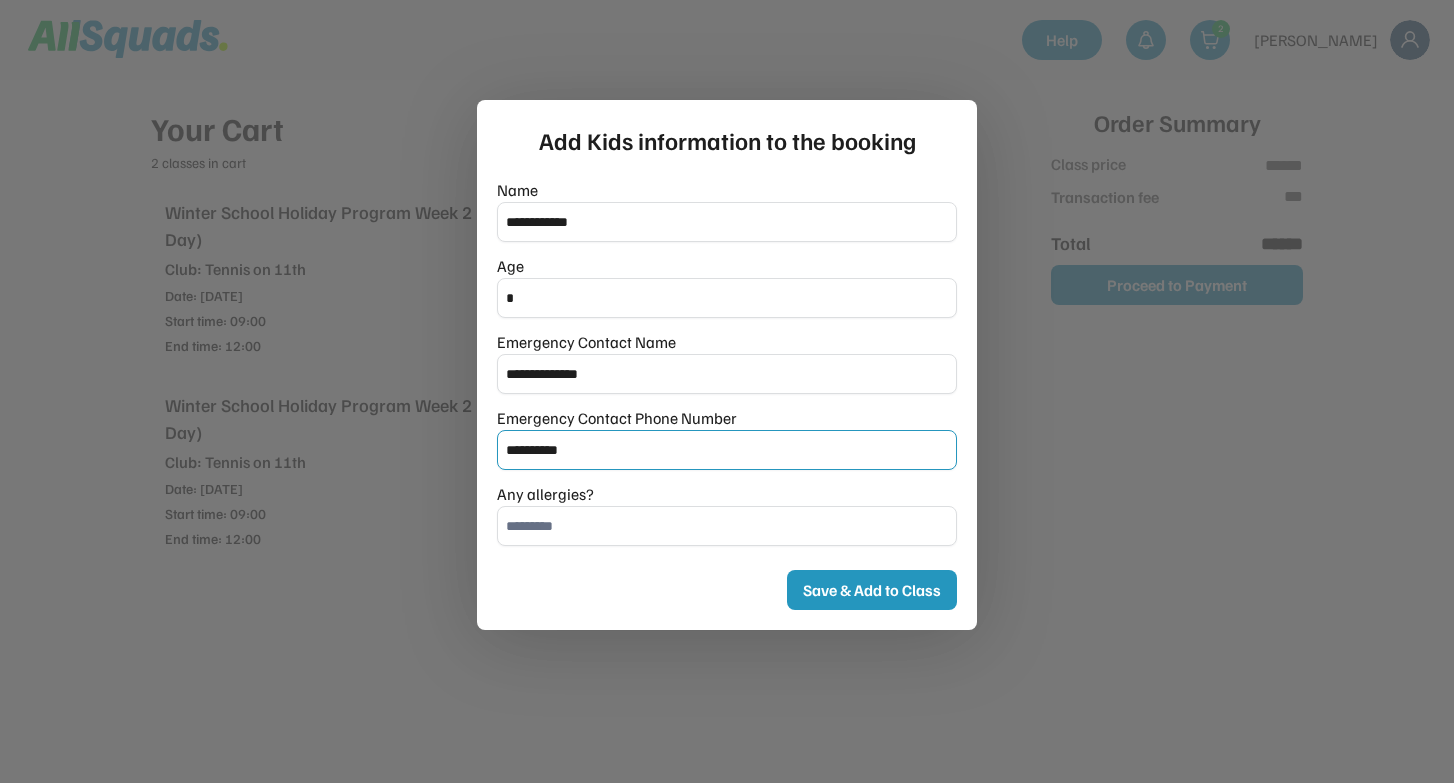 type on "**********" 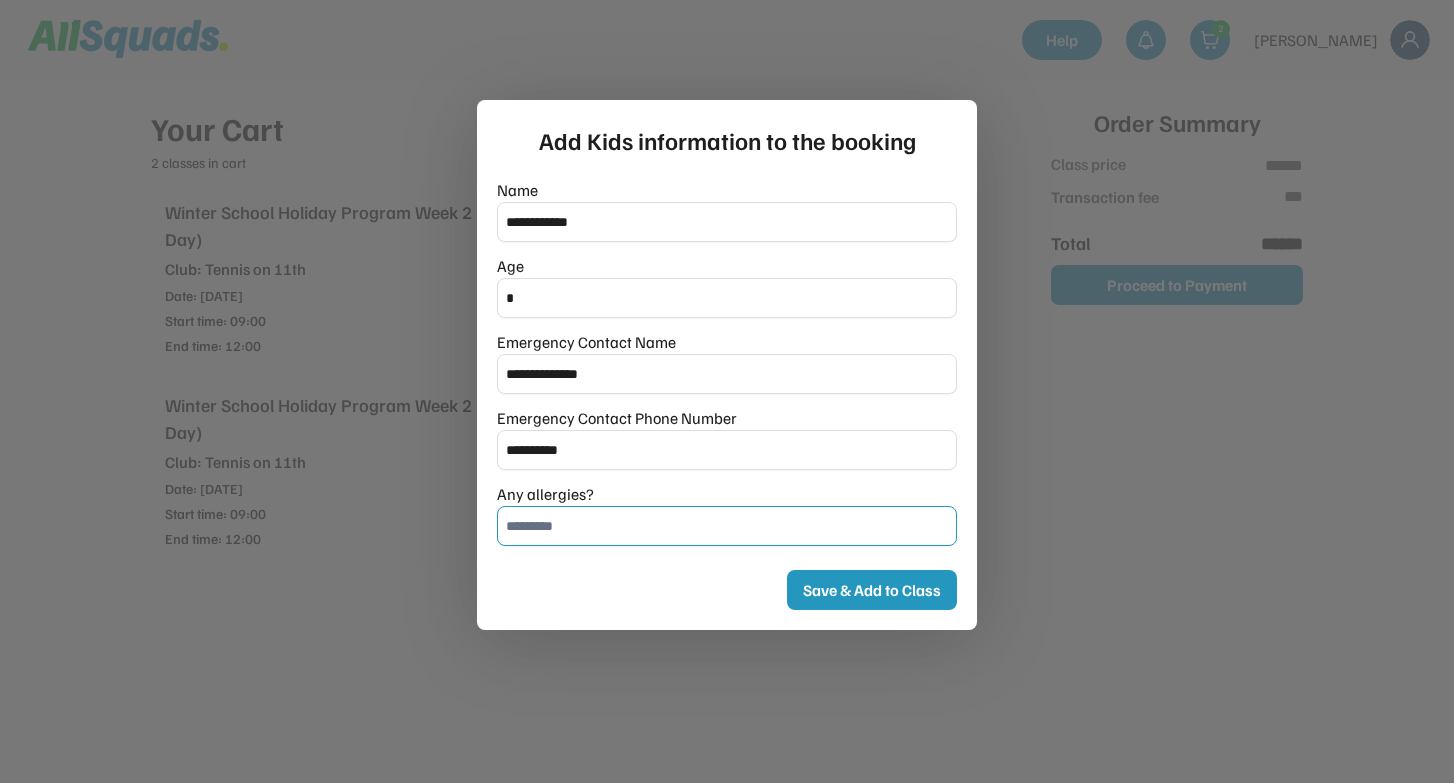 type on "*" 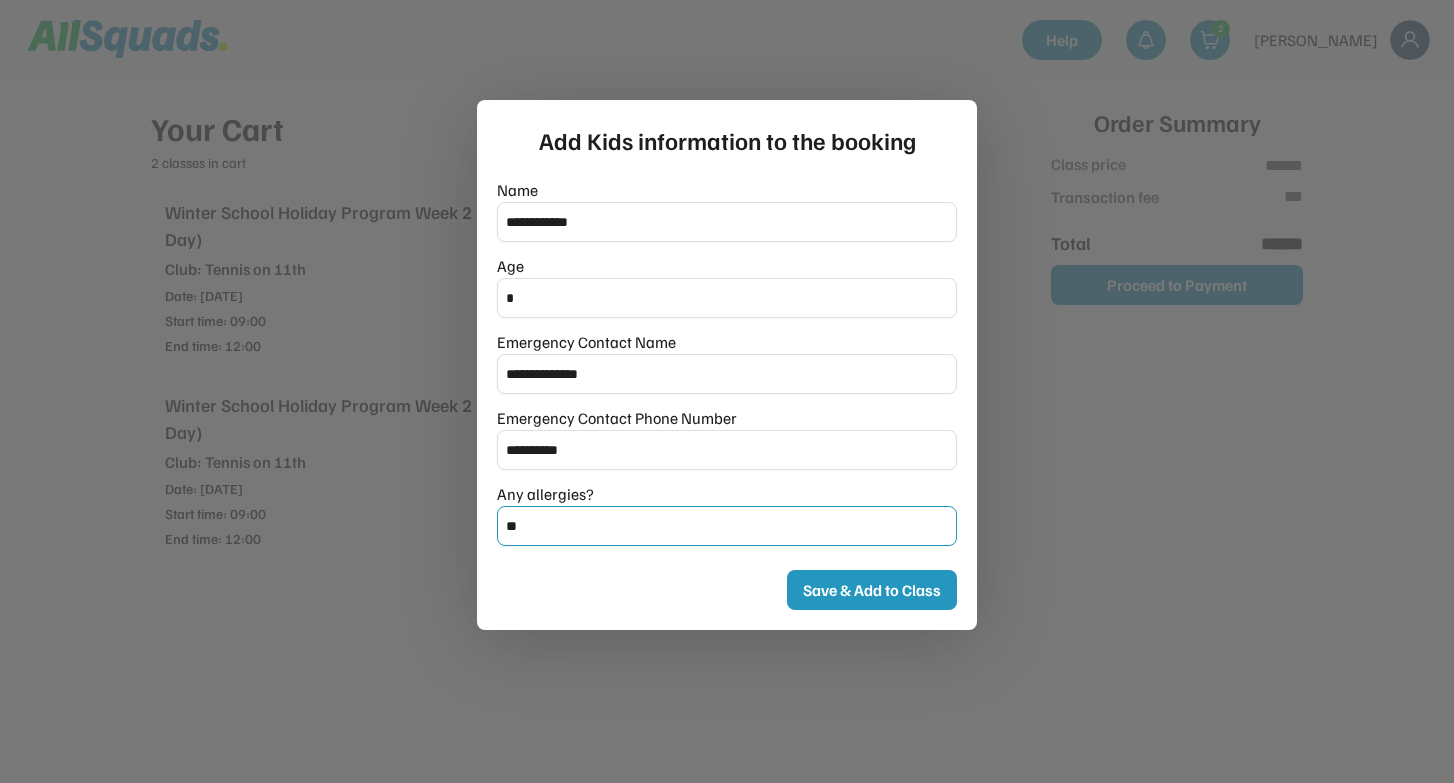type on "**" 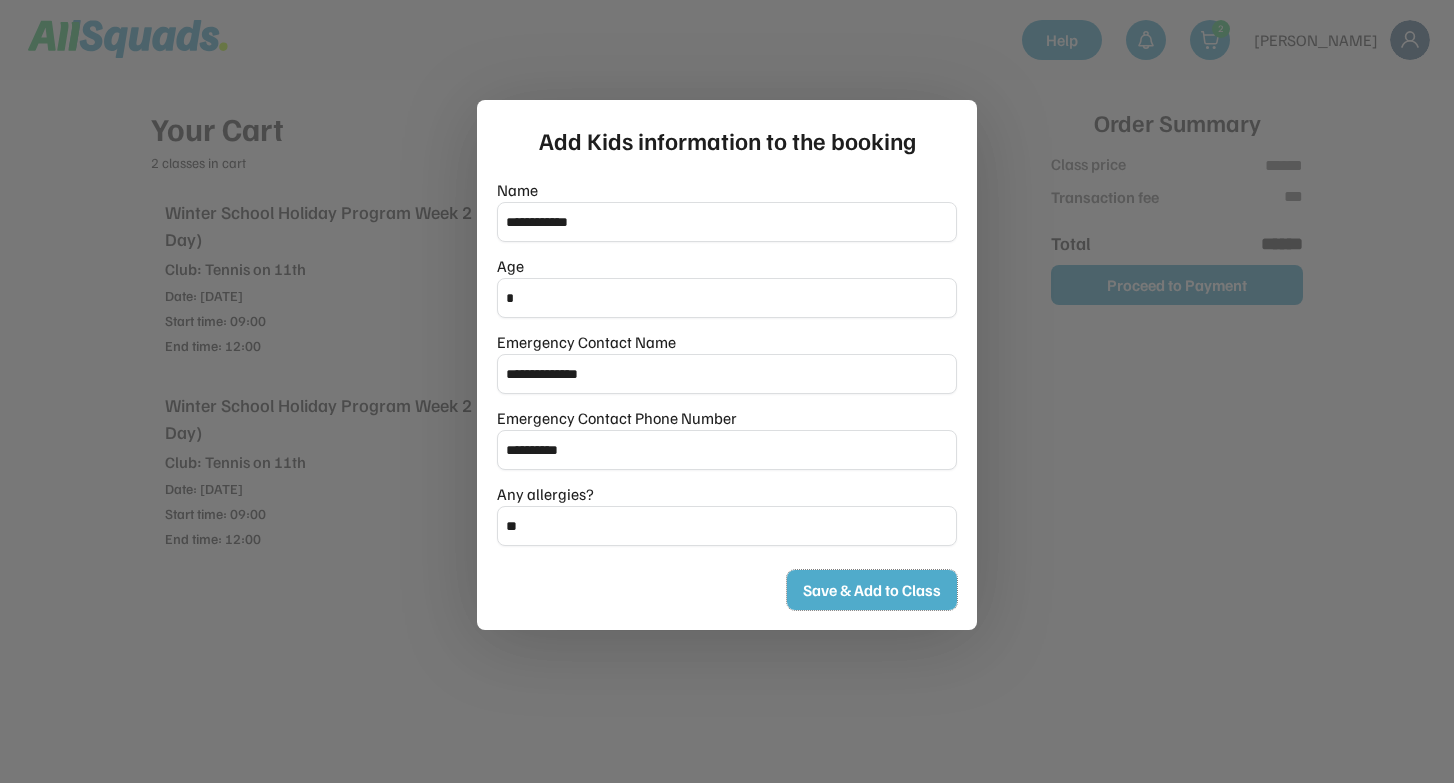 click on "Save & Add to Class" at bounding box center (872, 590) 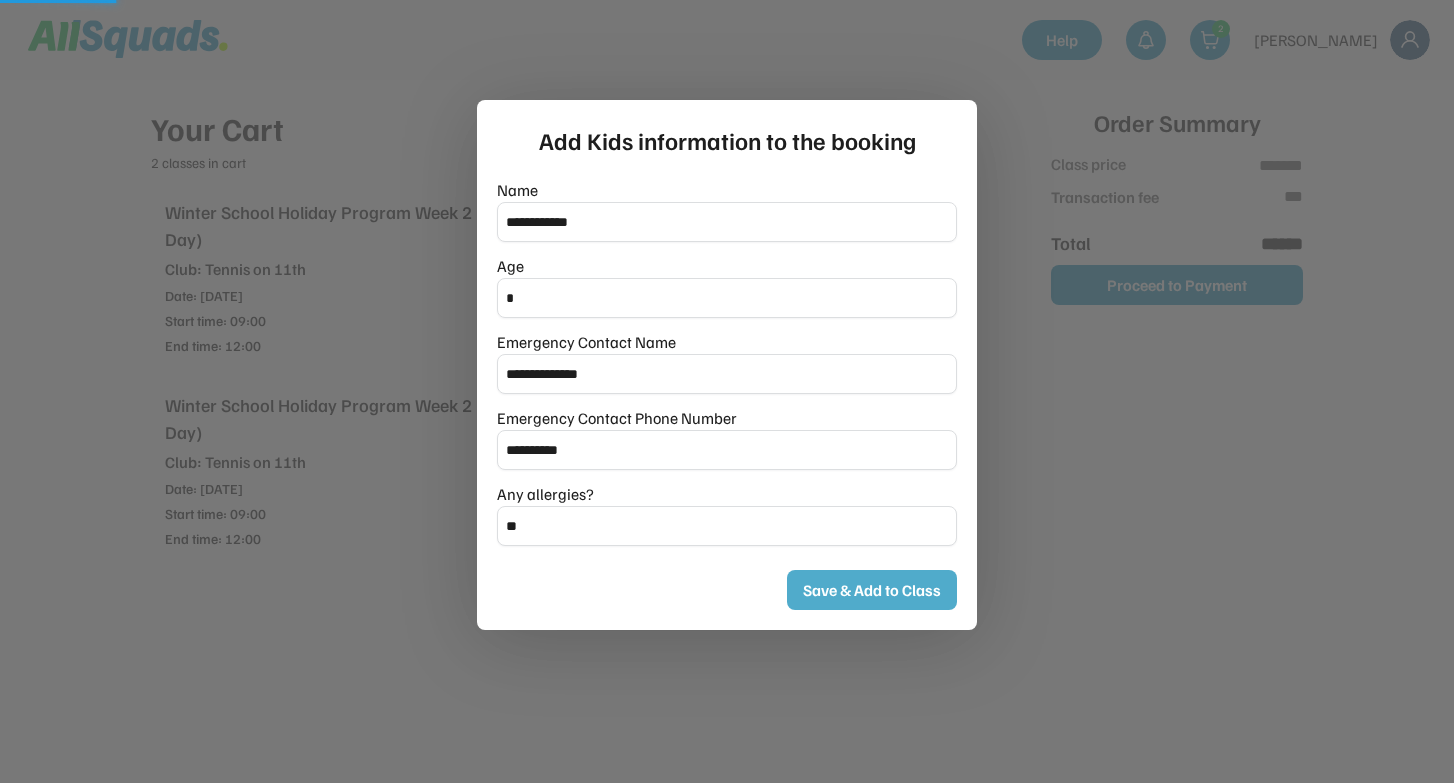 type 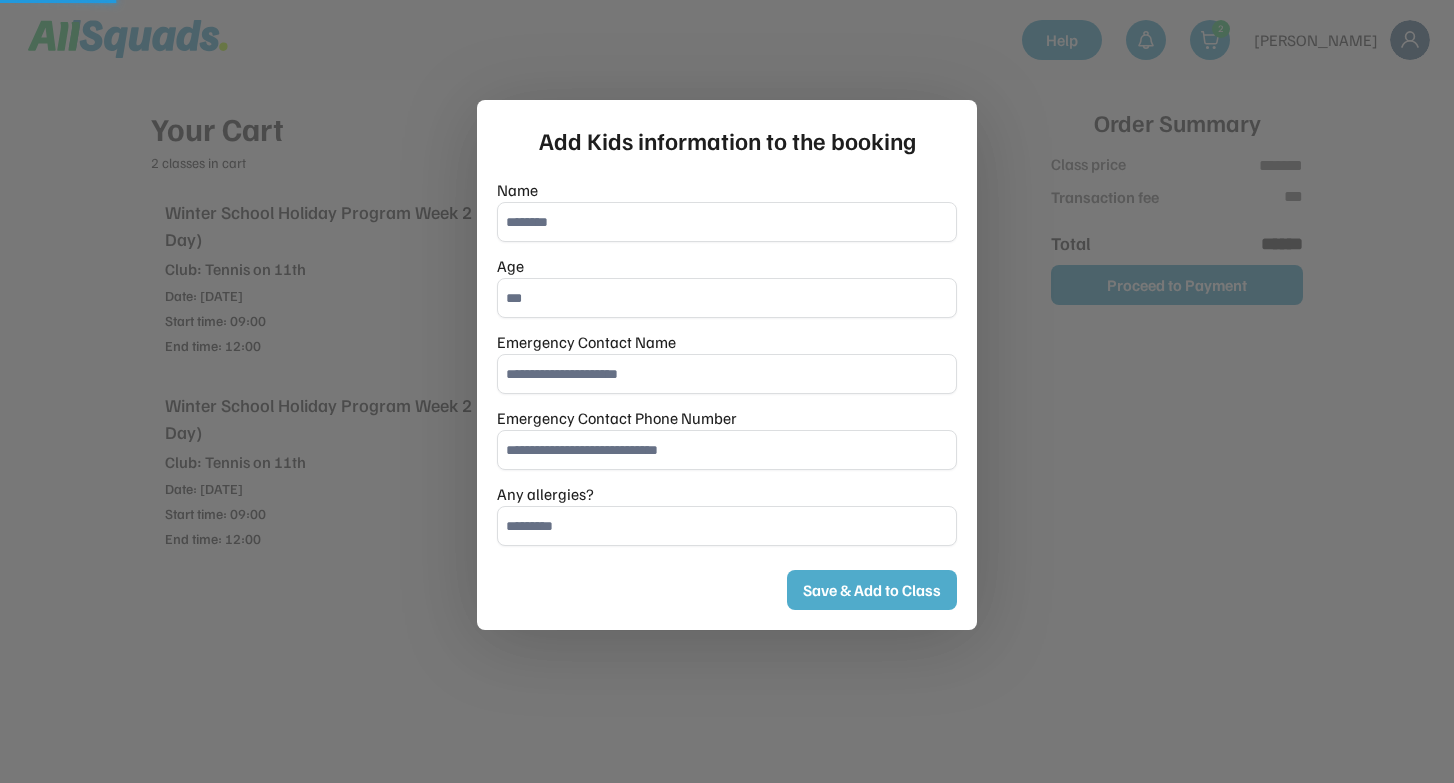 type on "******" 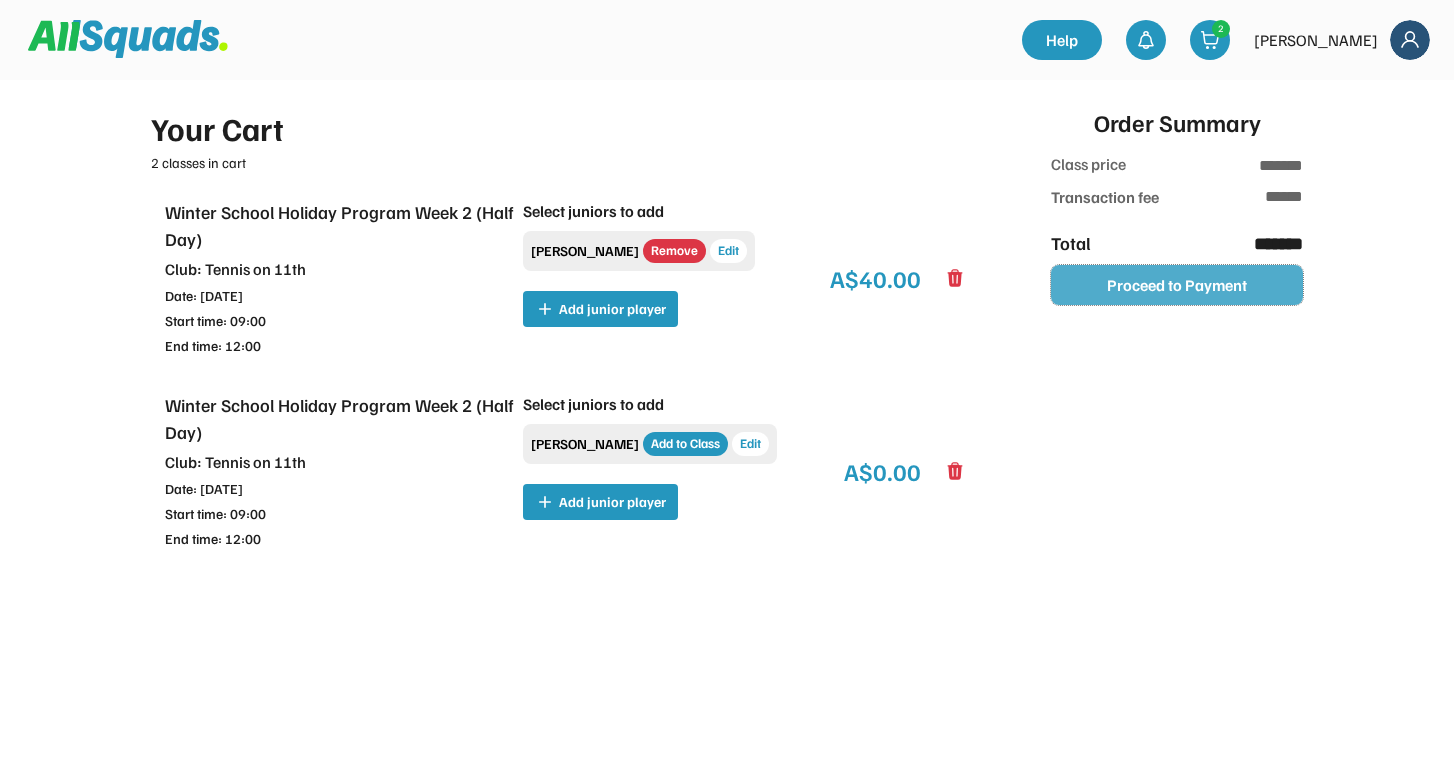 click on "Proceed to Payment" at bounding box center [1177, 285] 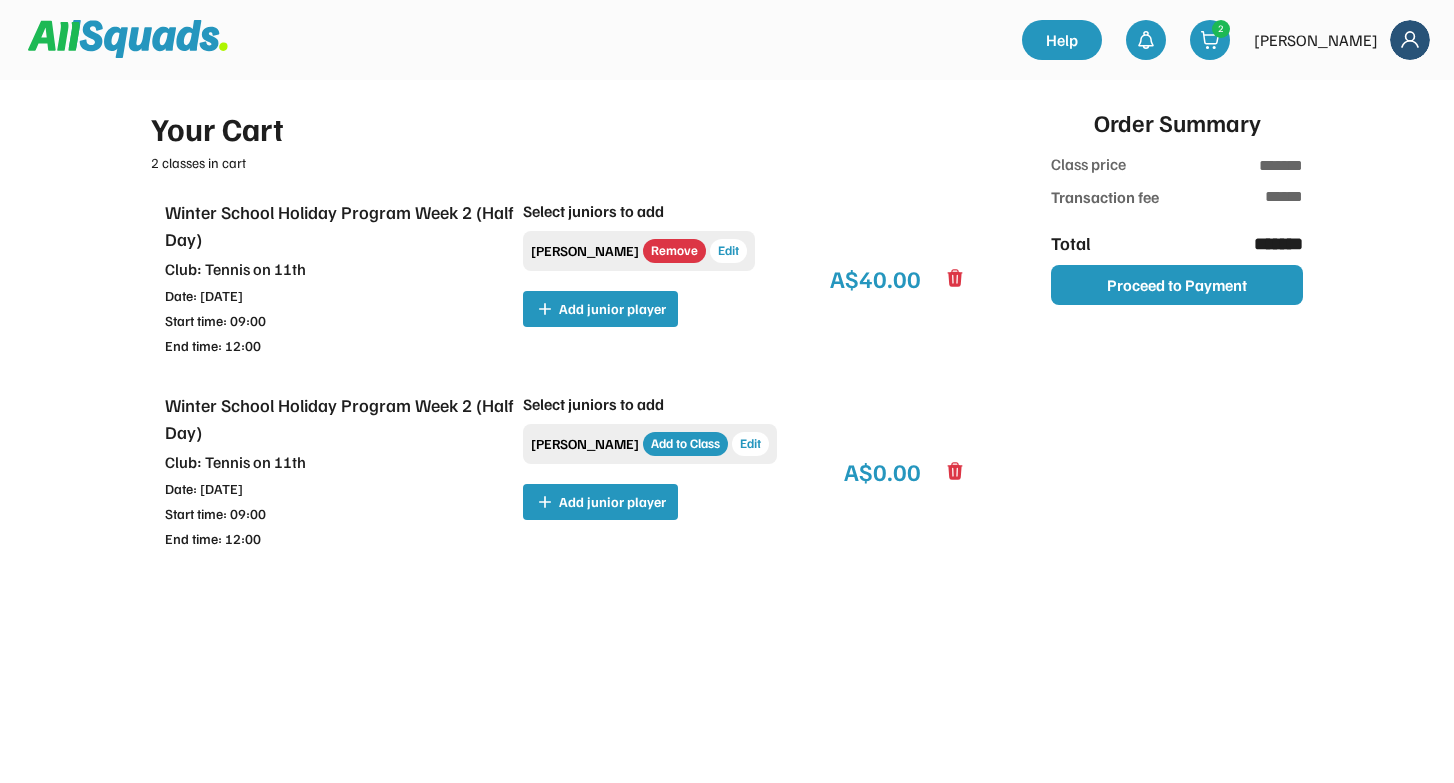 click on "Winter School Holiday Program Week 2 (Half Day) Club: Tennis on 11th  Date: Thu 10 July, 2025 Start time: 09:00 End time: 12:00       Select juniors to add Hugh Melrose Add to Class Edit Add junior player A$0.00" at bounding box center [565, 470] 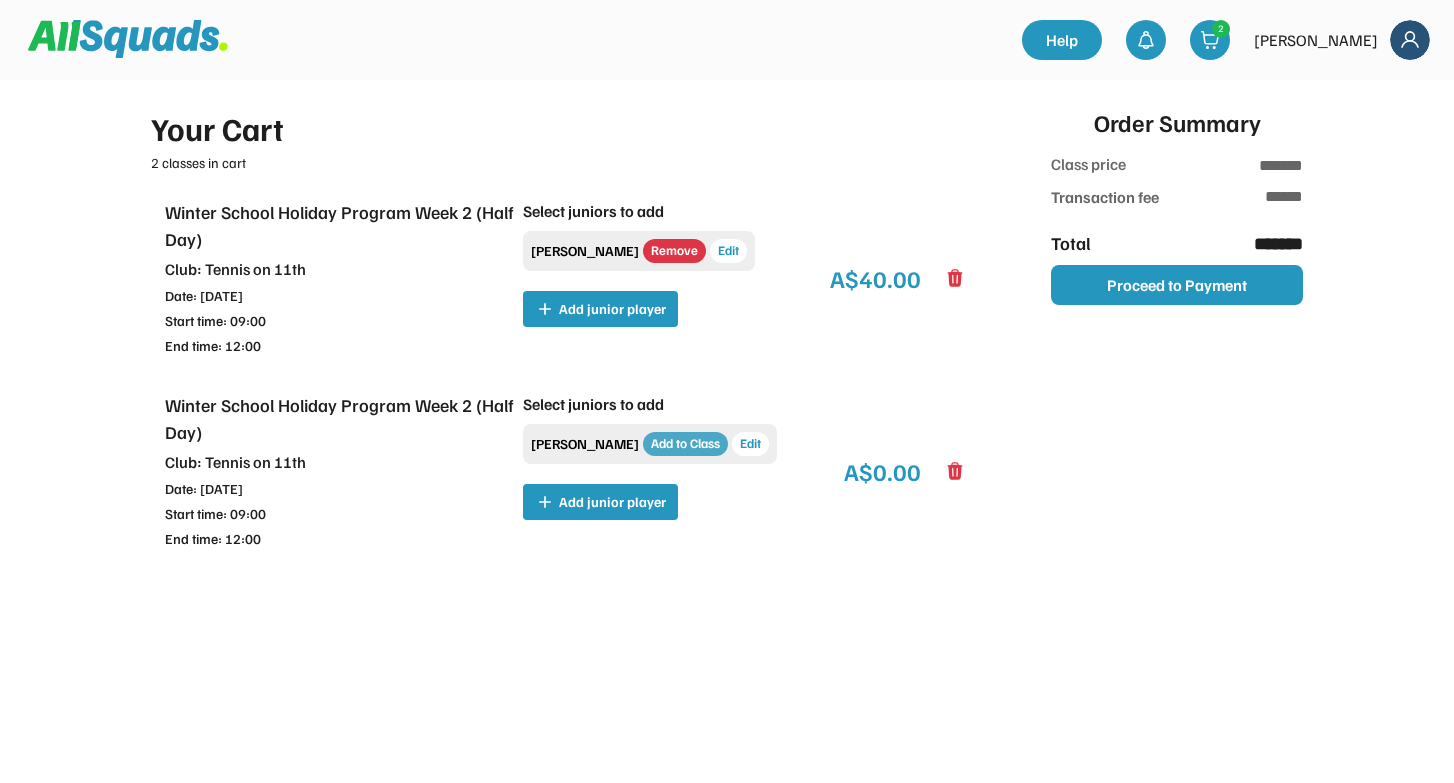 click on "Add to Class" at bounding box center [685, 444] 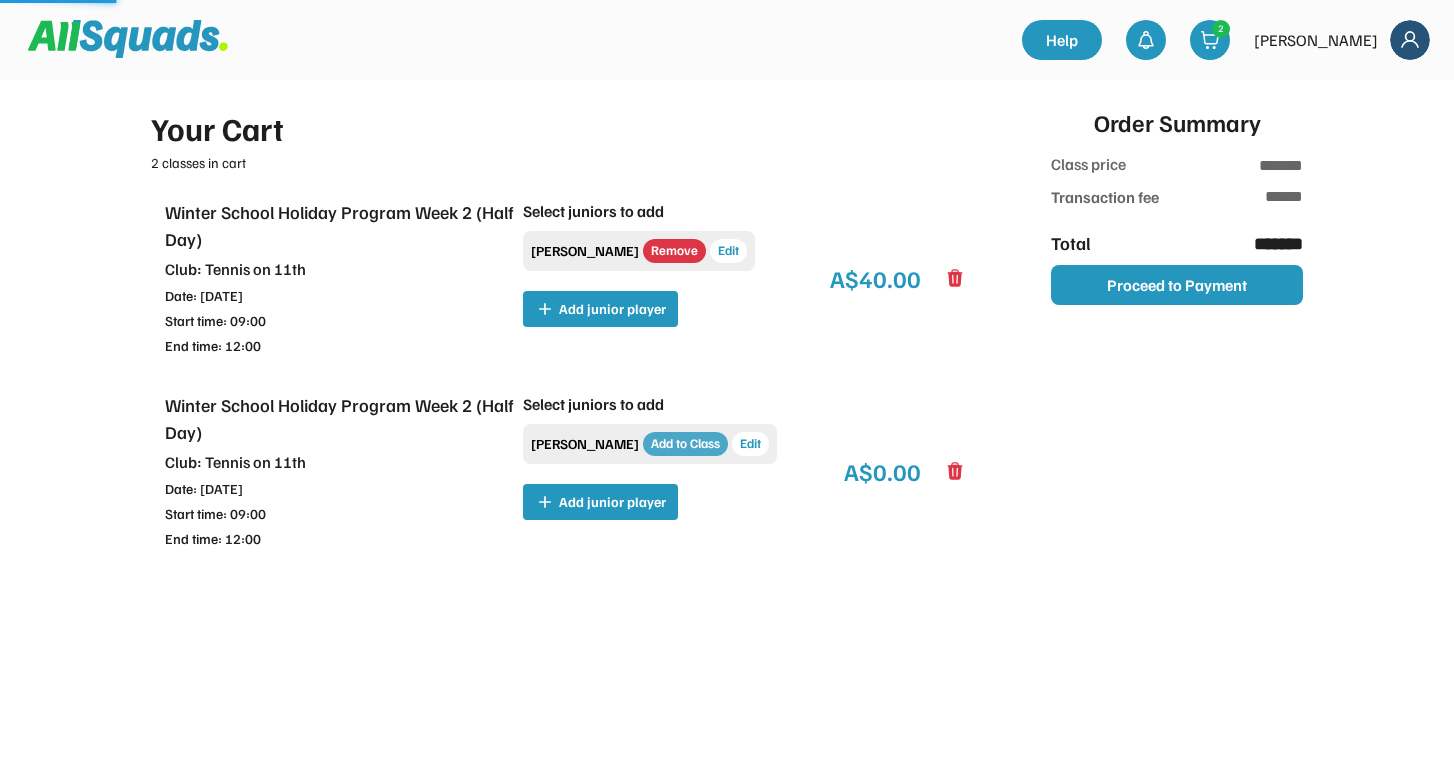 type on "*******" 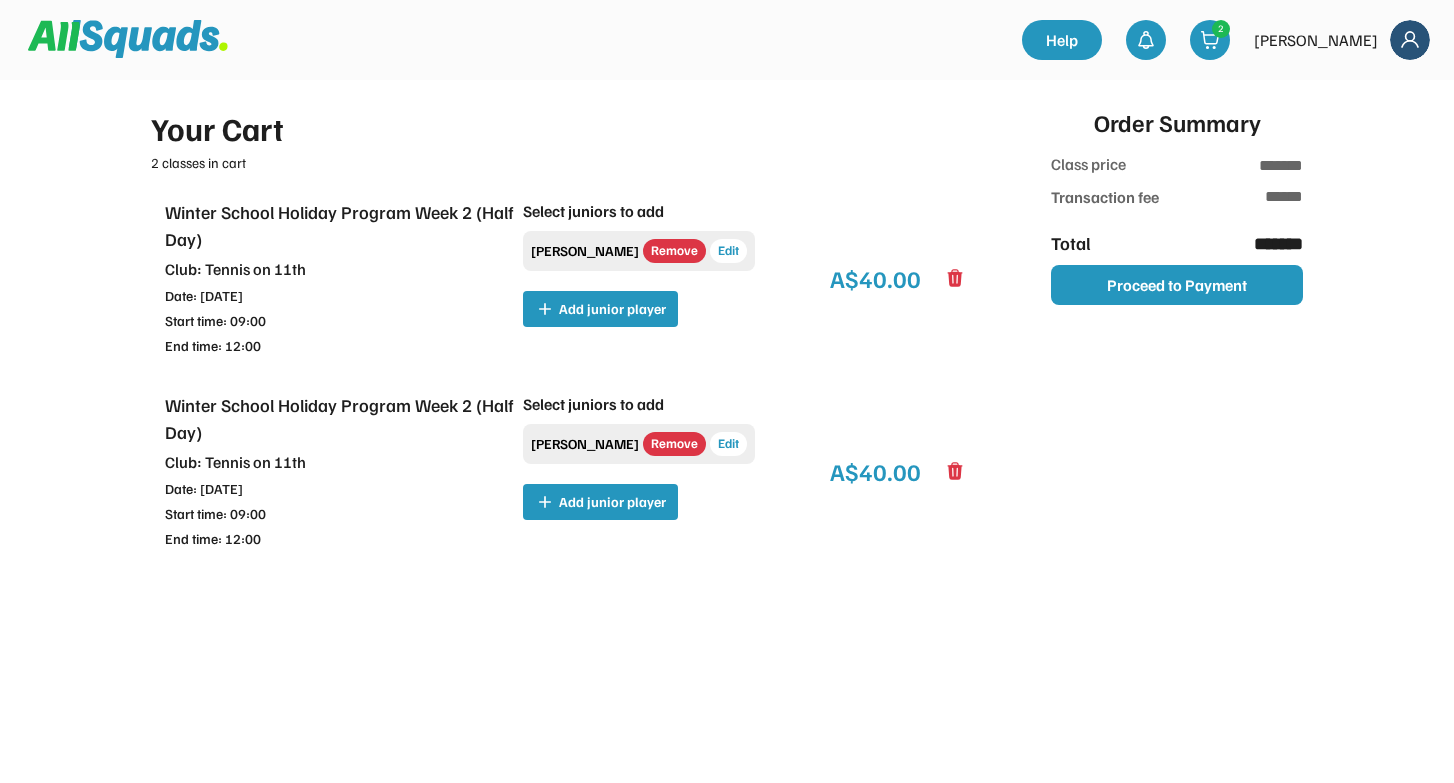 click on "Transaction fee Total  Proceed to Payment" at bounding box center (1177, 242) 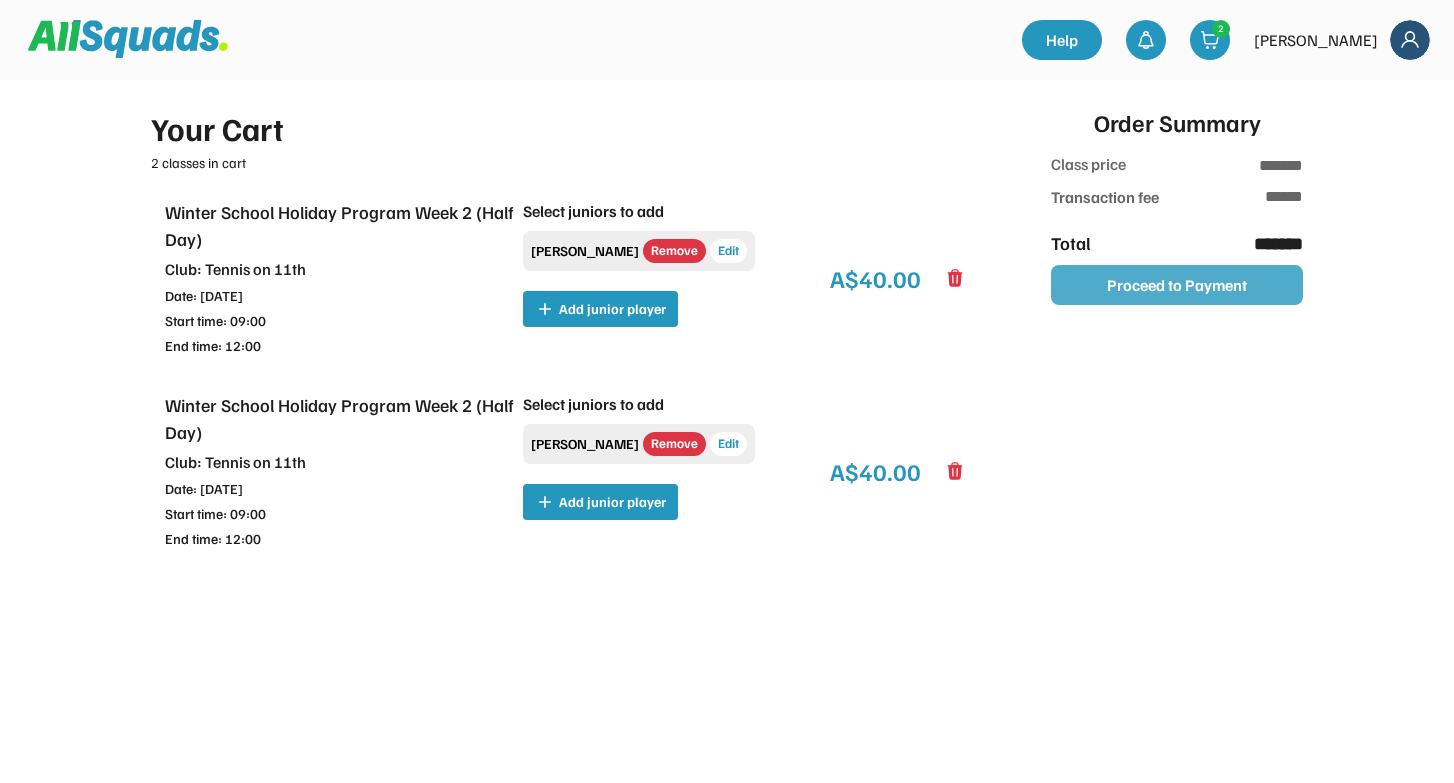 click on "Proceed to Payment" at bounding box center (1177, 285) 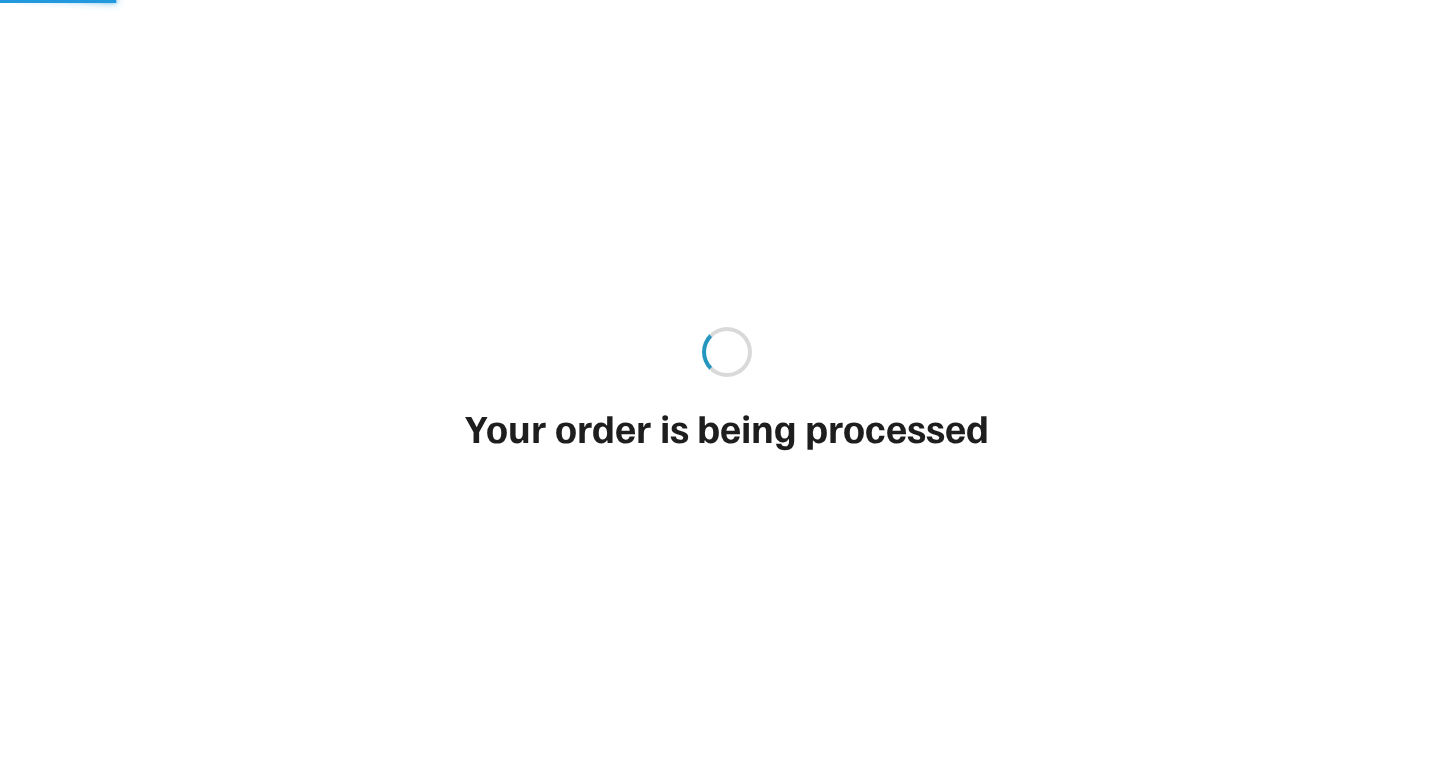 scroll, scrollTop: 0, scrollLeft: 0, axis: both 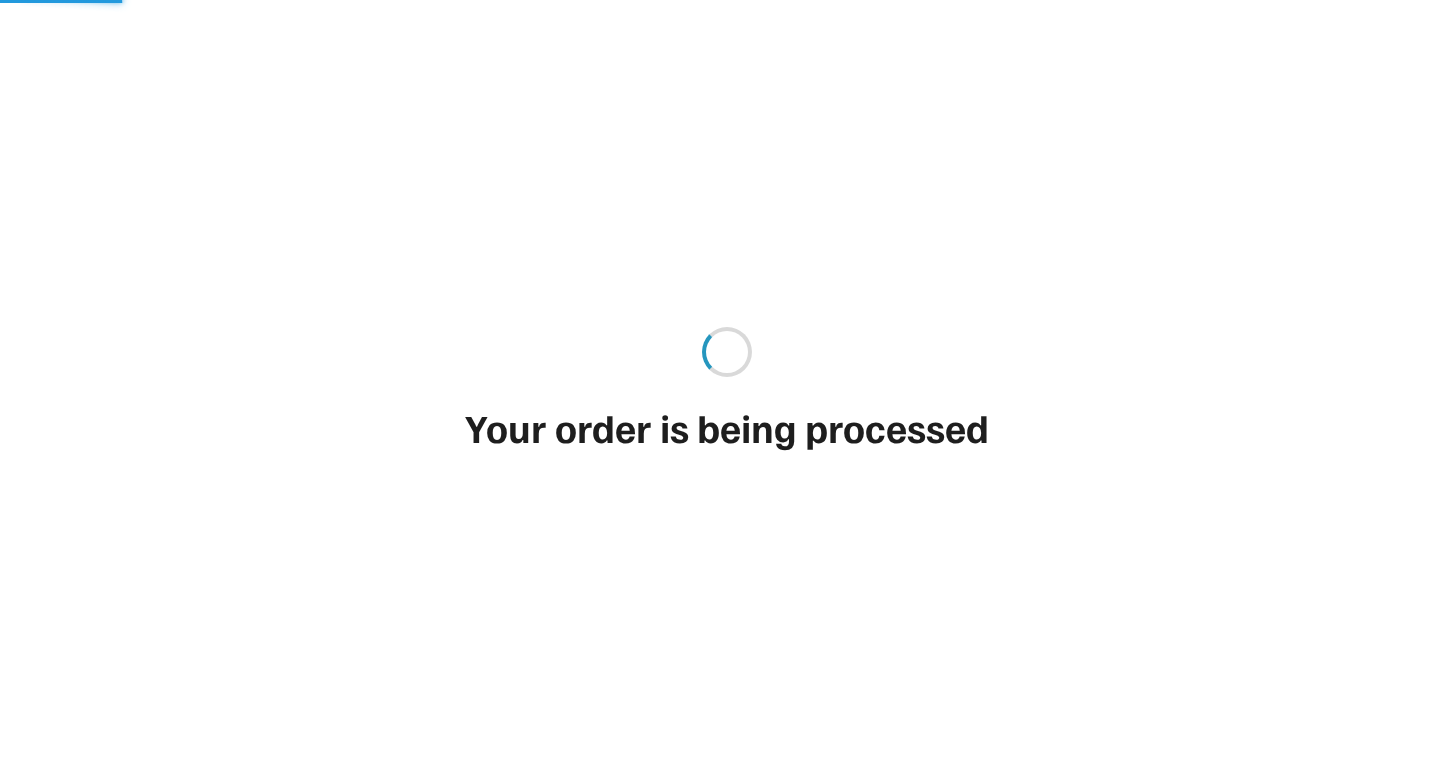 type on "******" 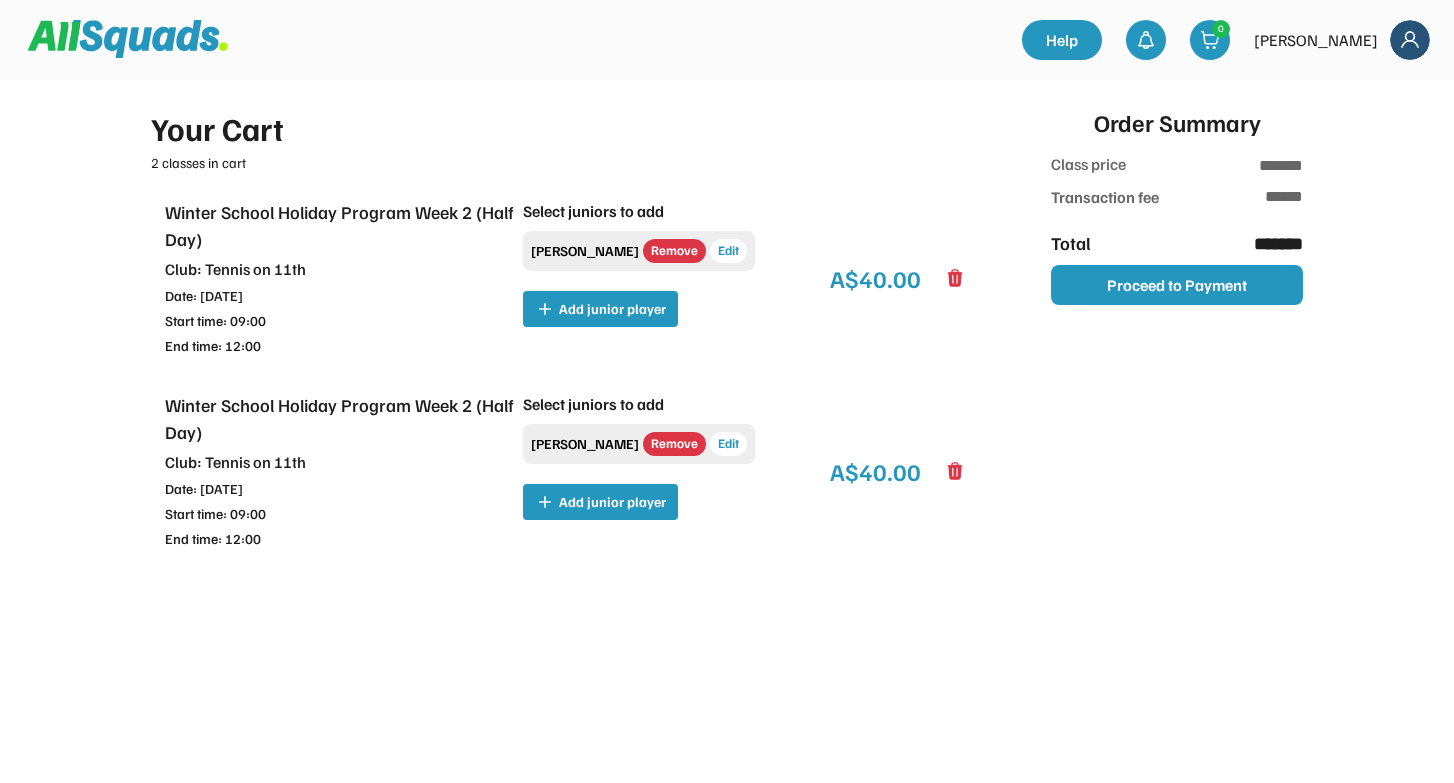 type on "**" 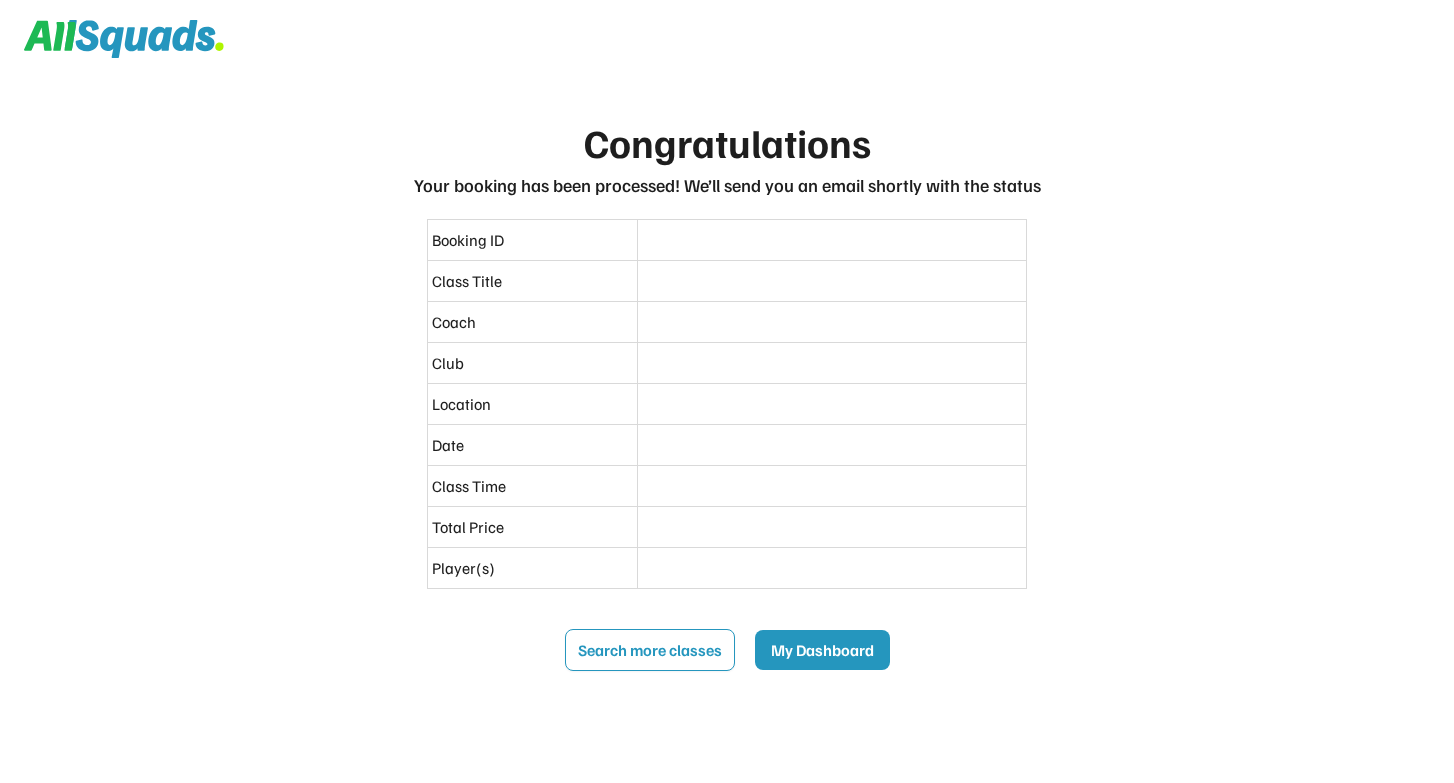 scroll, scrollTop: 0, scrollLeft: 0, axis: both 